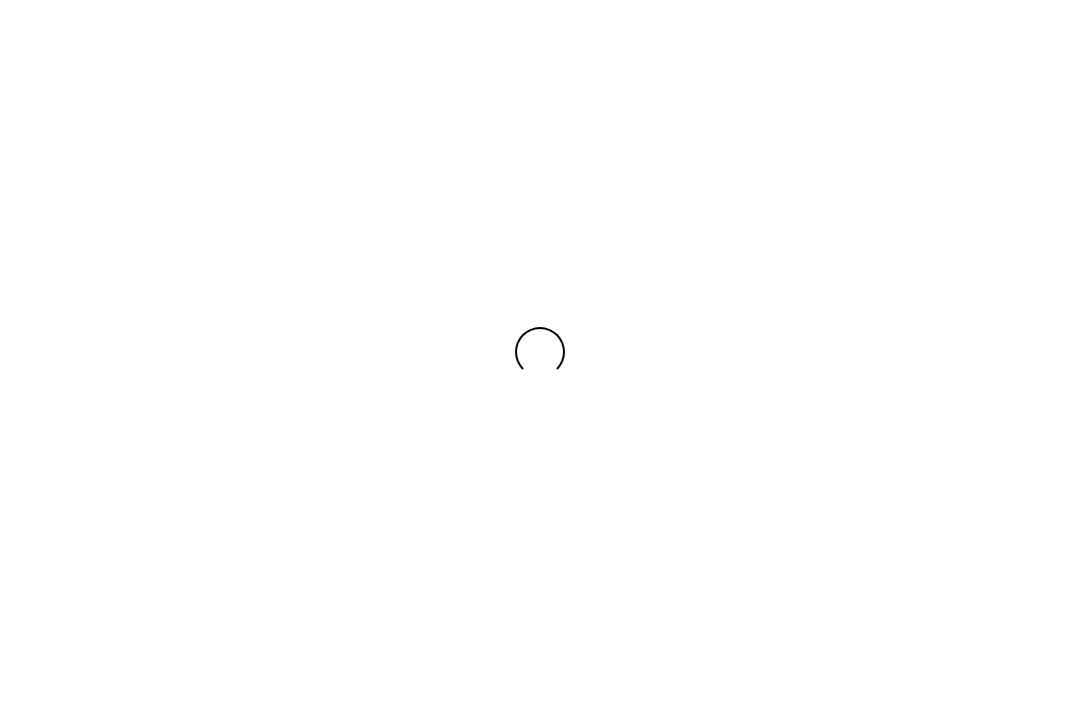 scroll, scrollTop: 0, scrollLeft: 0, axis: both 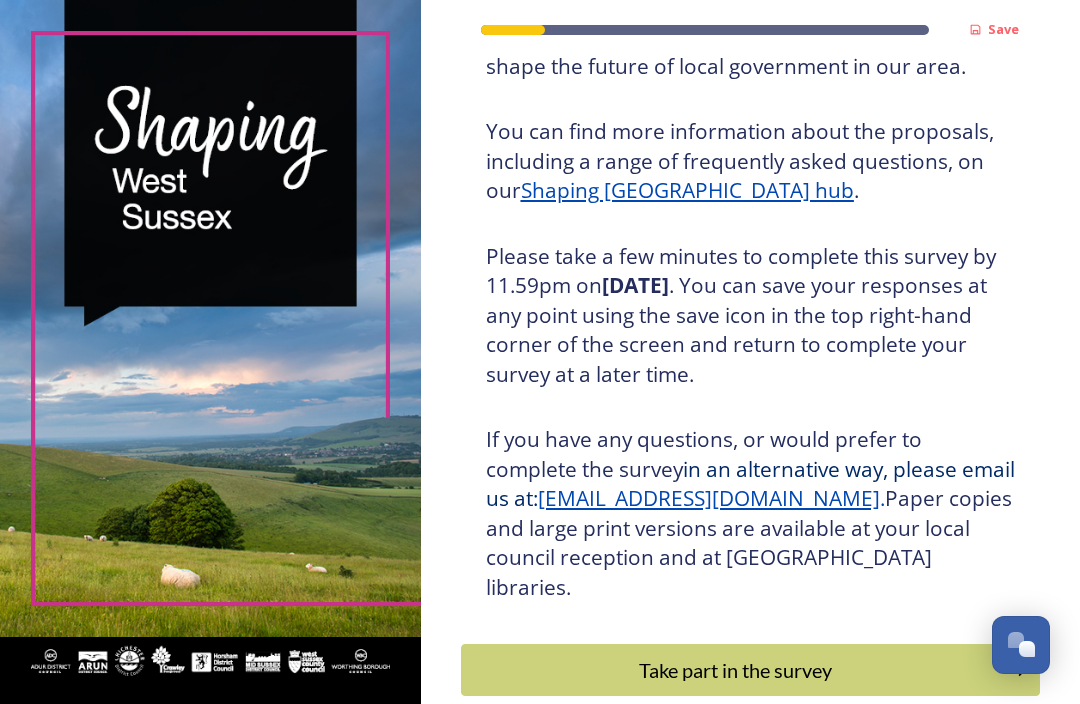 click on "Take part in the survey" at bounding box center (736, 670) 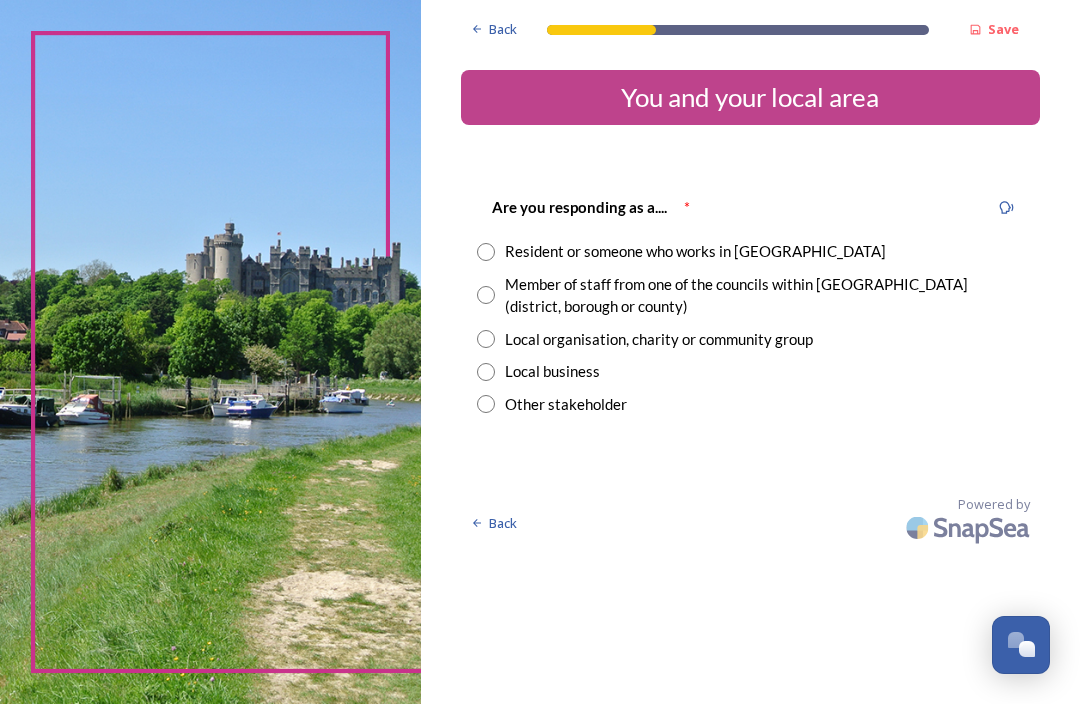 click at bounding box center (486, 252) 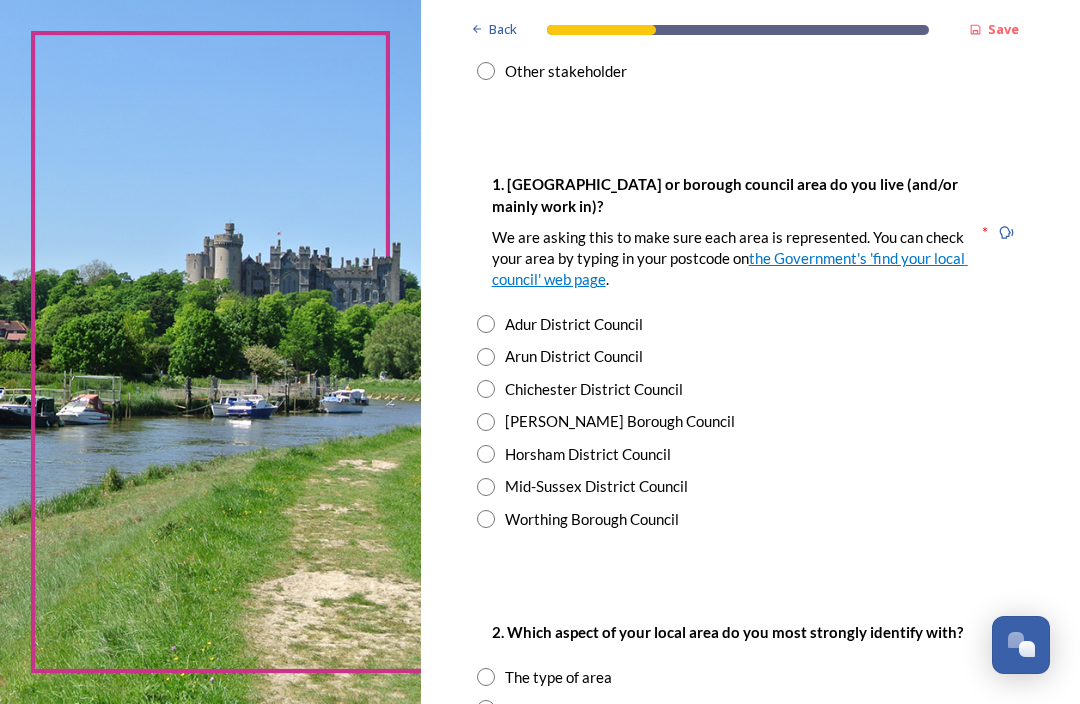 scroll, scrollTop: 335, scrollLeft: 0, axis: vertical 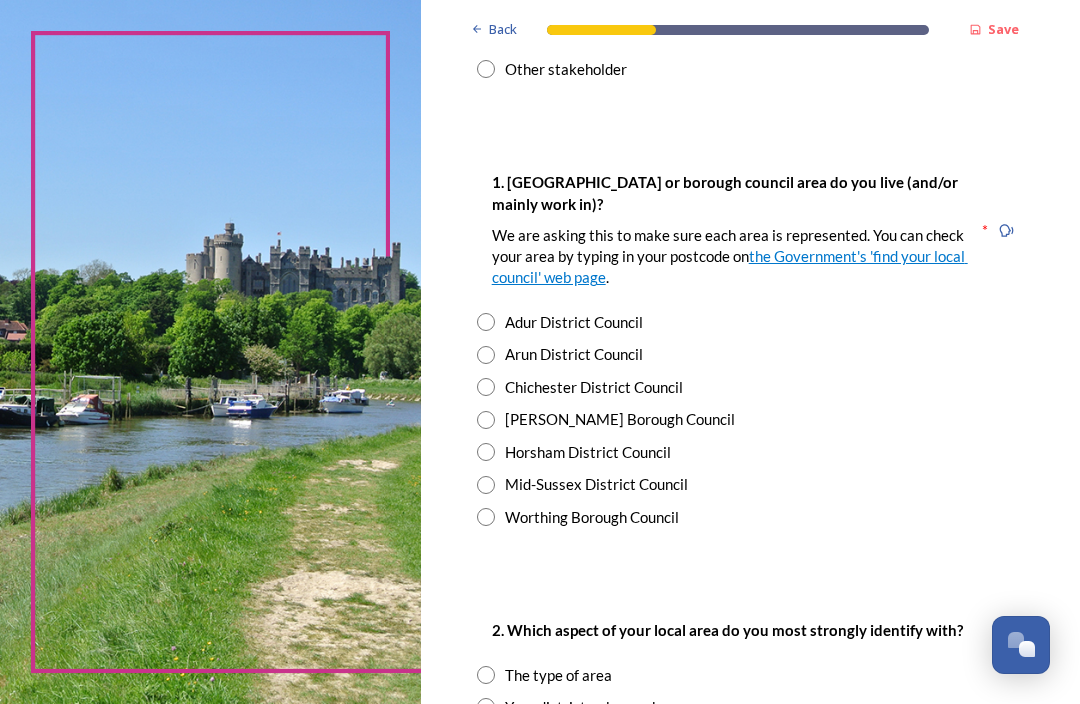 click at bounding box center (486, 452) 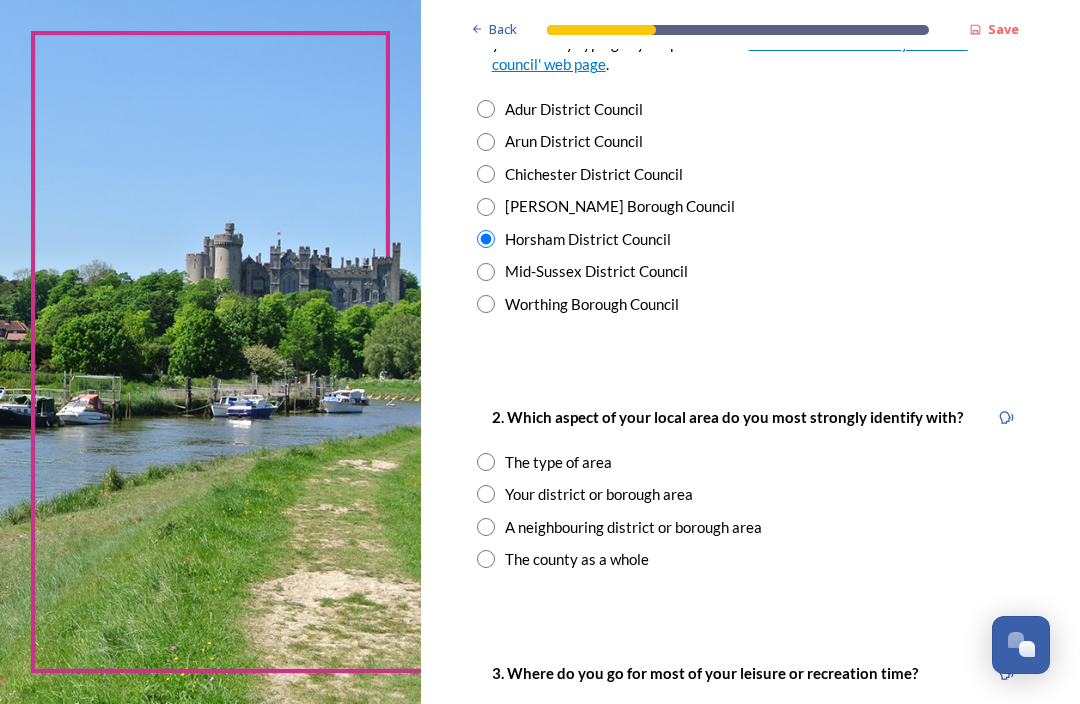 scroll, scrollTop: 549, scrollLeft: 0, axis: vertical 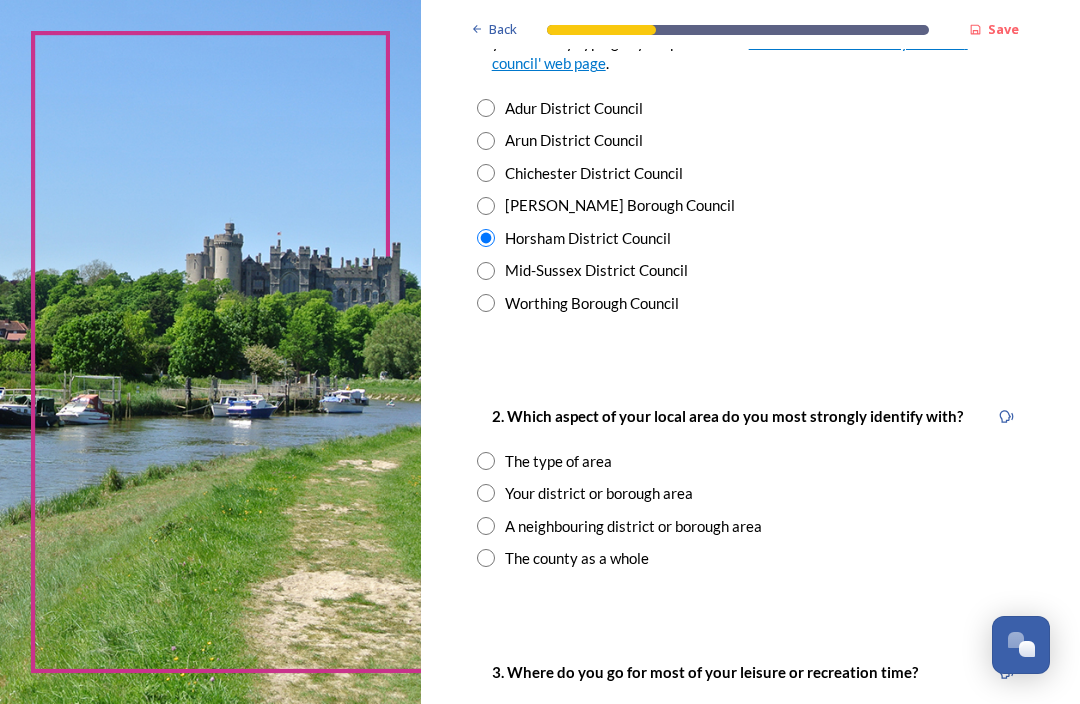 click at bounding box center [486, 558] 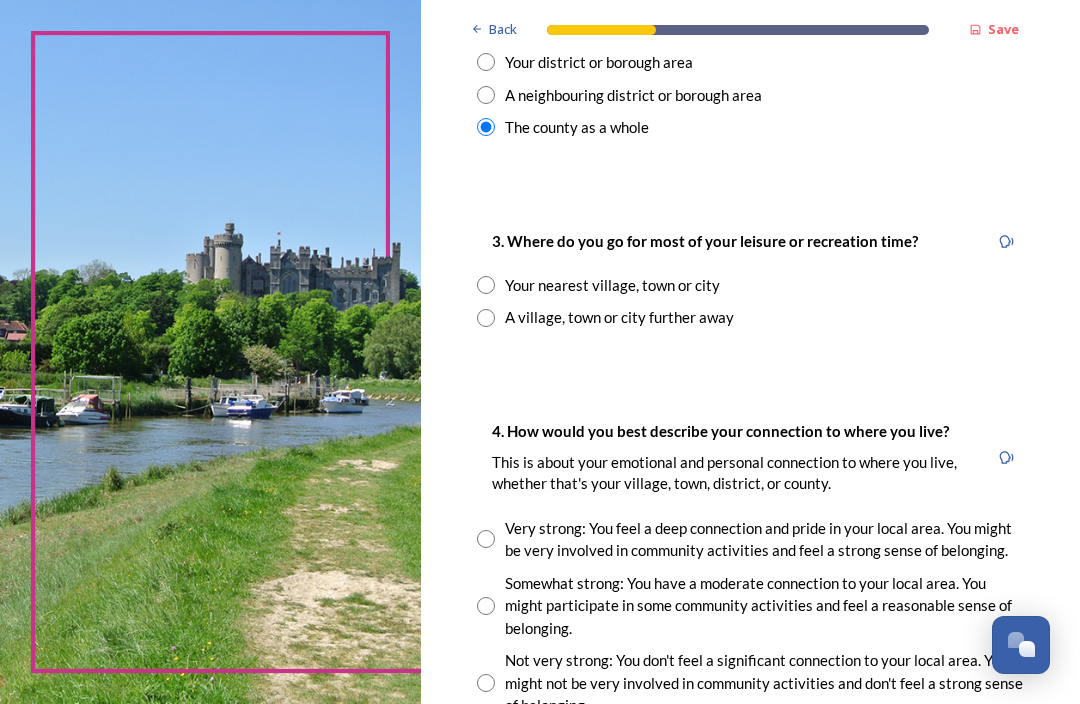 scroll, scrollTop: 981, scrollLeft: 0, axis: vertical 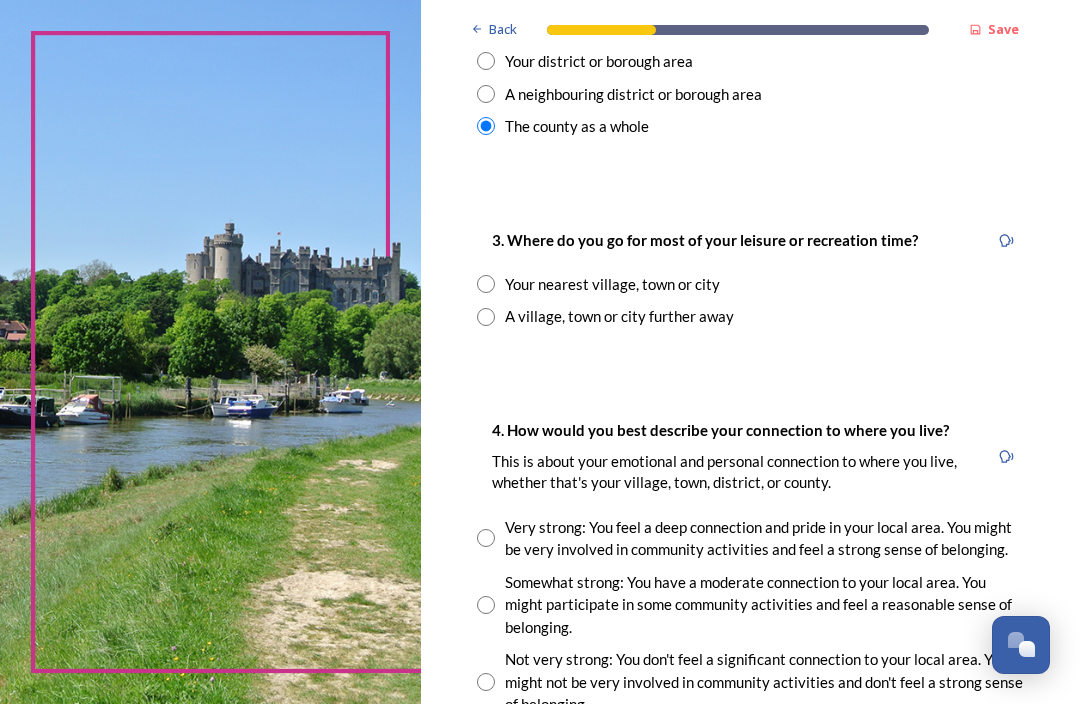 click at bounding box center (486, 284) 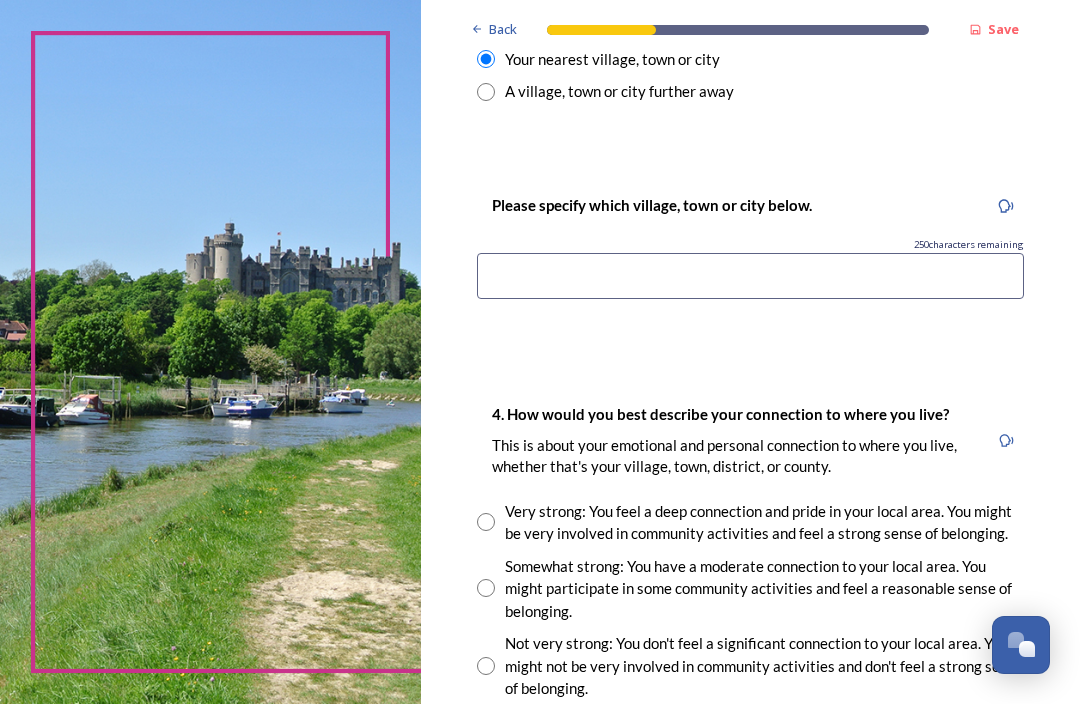 scroll, scrollTop: 1206, scrollLeft: 0, axis: vertical 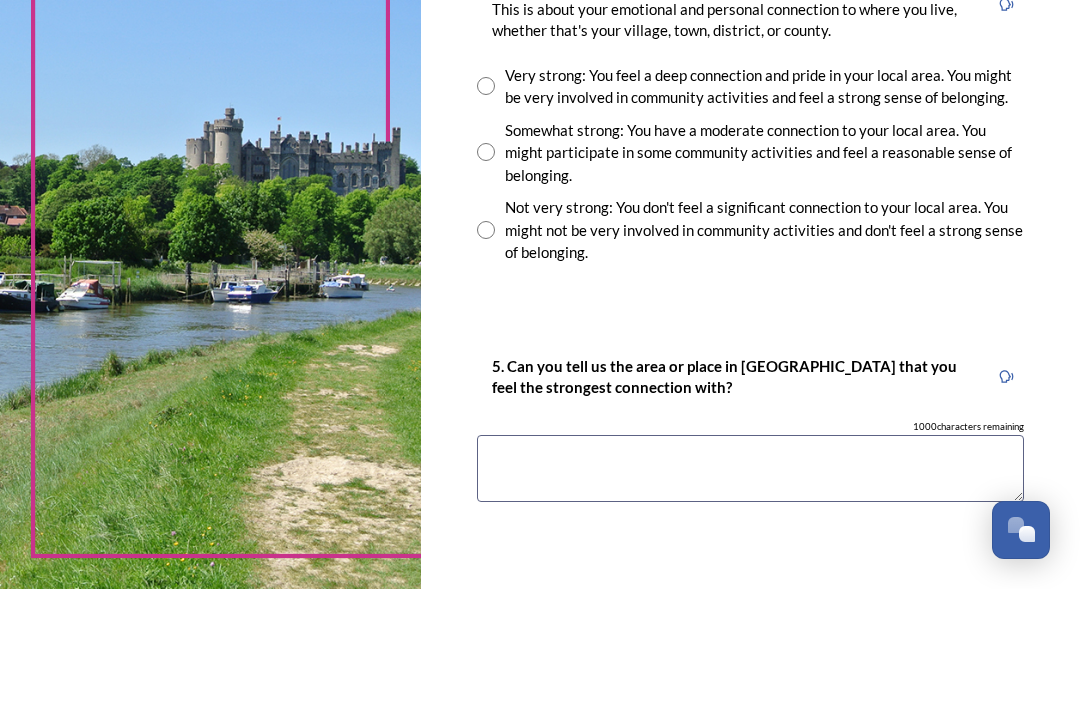 type on "Horsham" 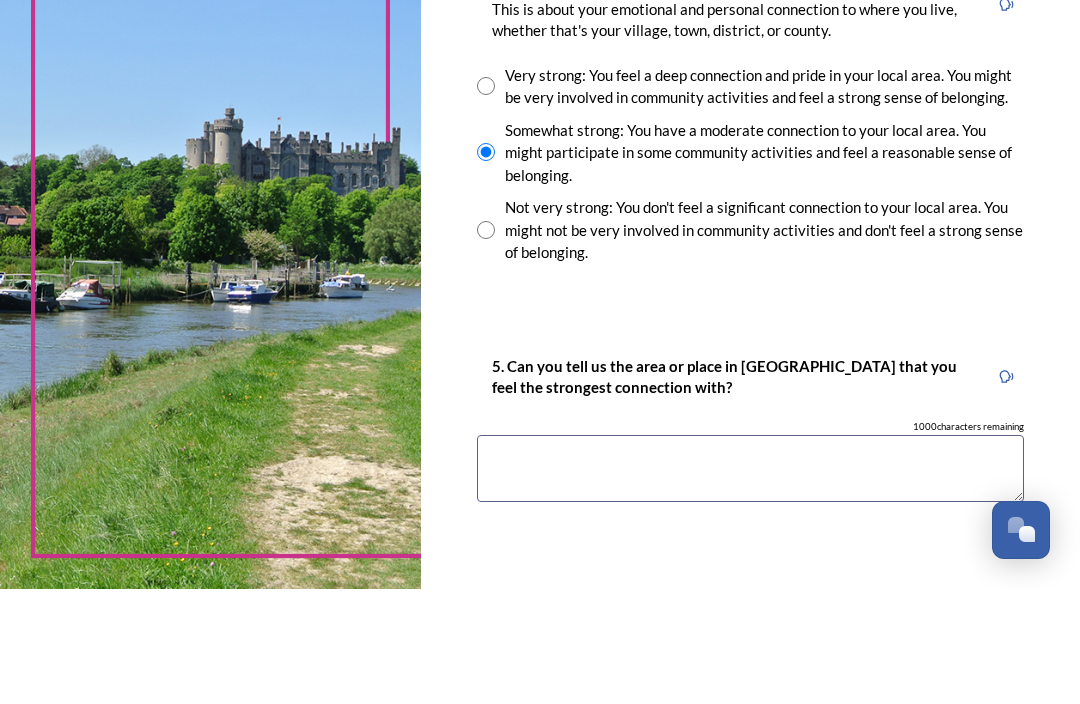 scroll, scrollTop: 66, scrollLeft: 0, axis: vertical 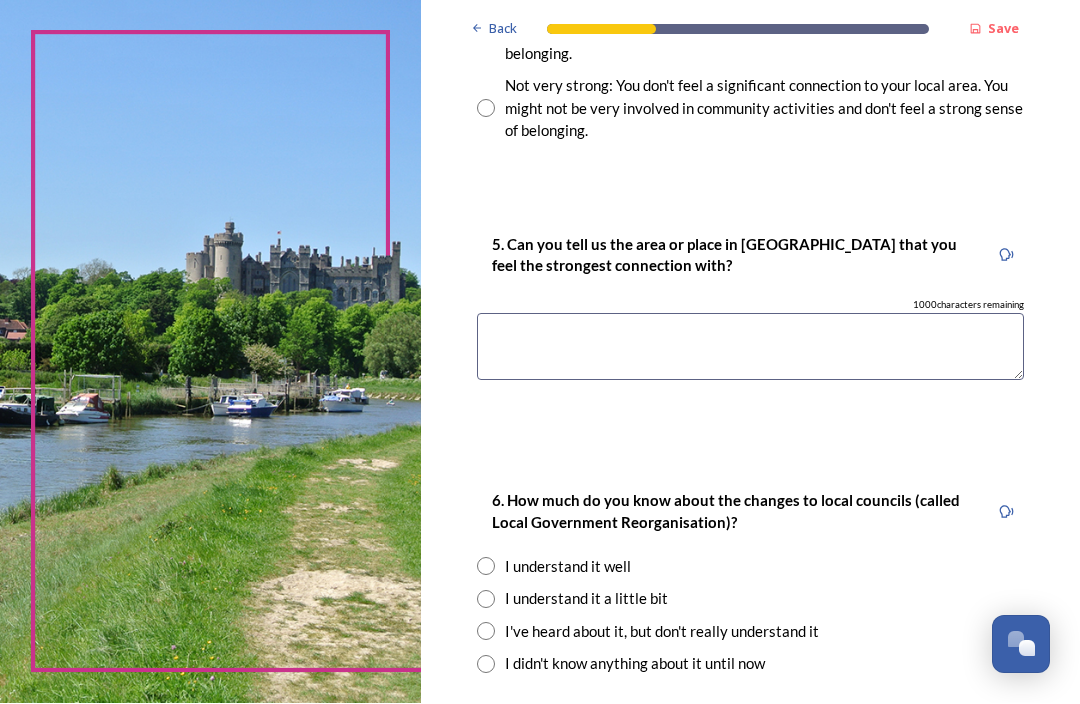 click at bounding box center (750, 347) 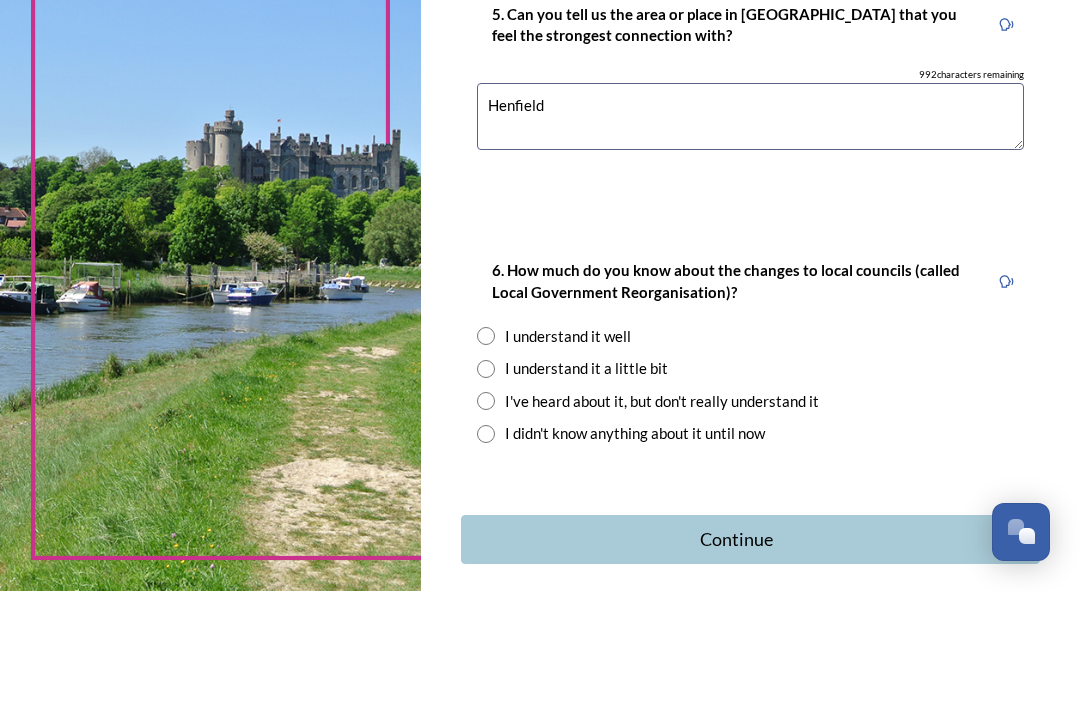 scroll, scrollTop: 1880, scrollLeft: 0, axis: vertical 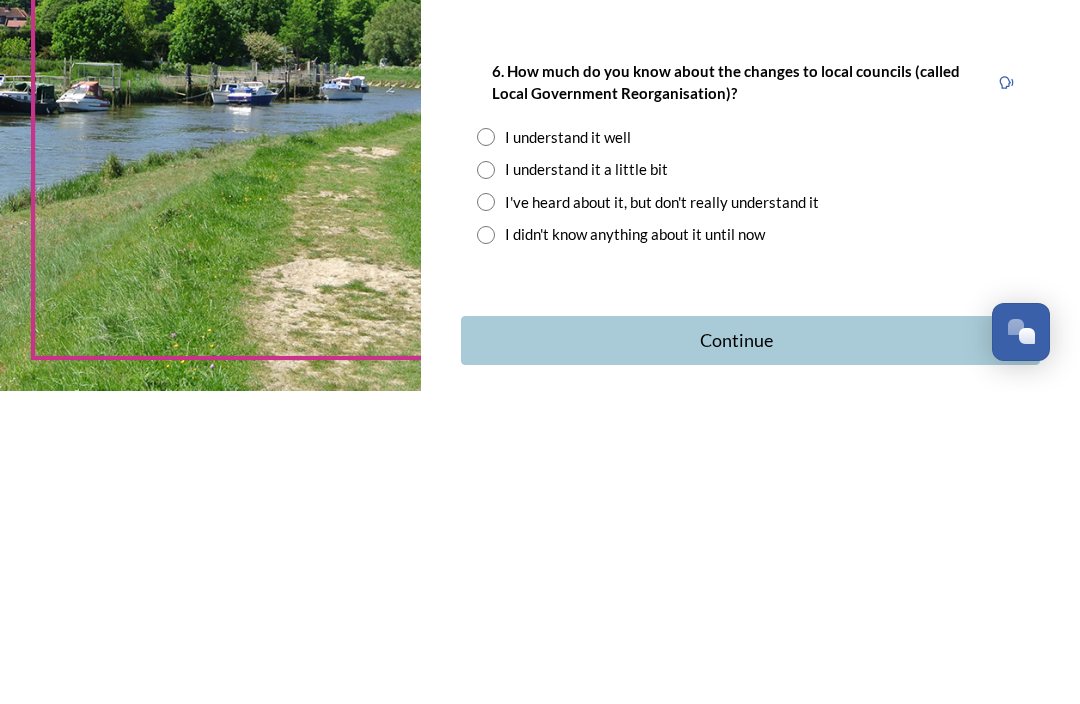 type on "Henfield" 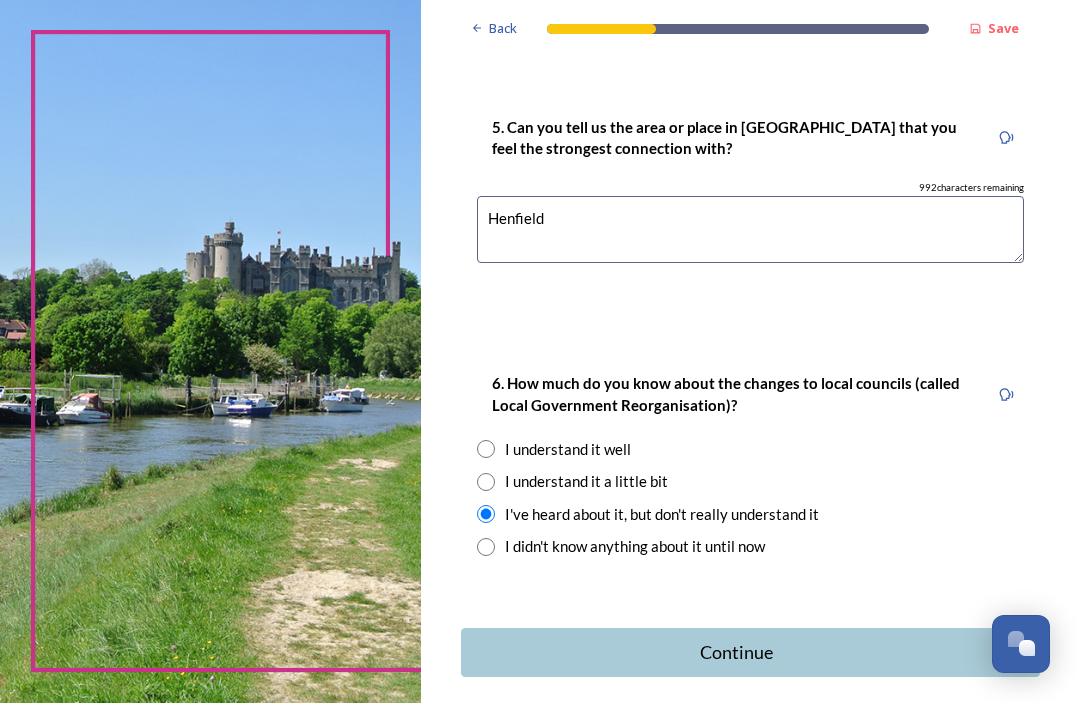 click on "Back Save You and your local area Are you responding as a.... * Resident or someone who works in [GEOGRAPHIC_DATA] Member of staff from one of the councils within [GEOGRAPHIC_DATA] (district, borough or county) Local organisation, charity or community group Local business Other stakeholder 1. [GEOGRAPHIC_DATA] or borough council area do you live (and/or mainly work in)? We are asking this to make sure each area is represented. You can check your area by typing in your postcode on  the Government's 'find your local council' web page . * Adur District Council Arun District Council Chichester District Council [PERSON_NAME] Borough Council Horsham District Council Mid-Sussex District Council Worthing Borough Council 2. Which aspect of your local area do you most strongly identify with? The type of area Your district or borough area A neighbouring district or borough area The county as a whole 3. Where do you go for most of your leisure or recreation time? Your nearest village, town or city A village, town or city further away 243" at bounding box center (750, -543) 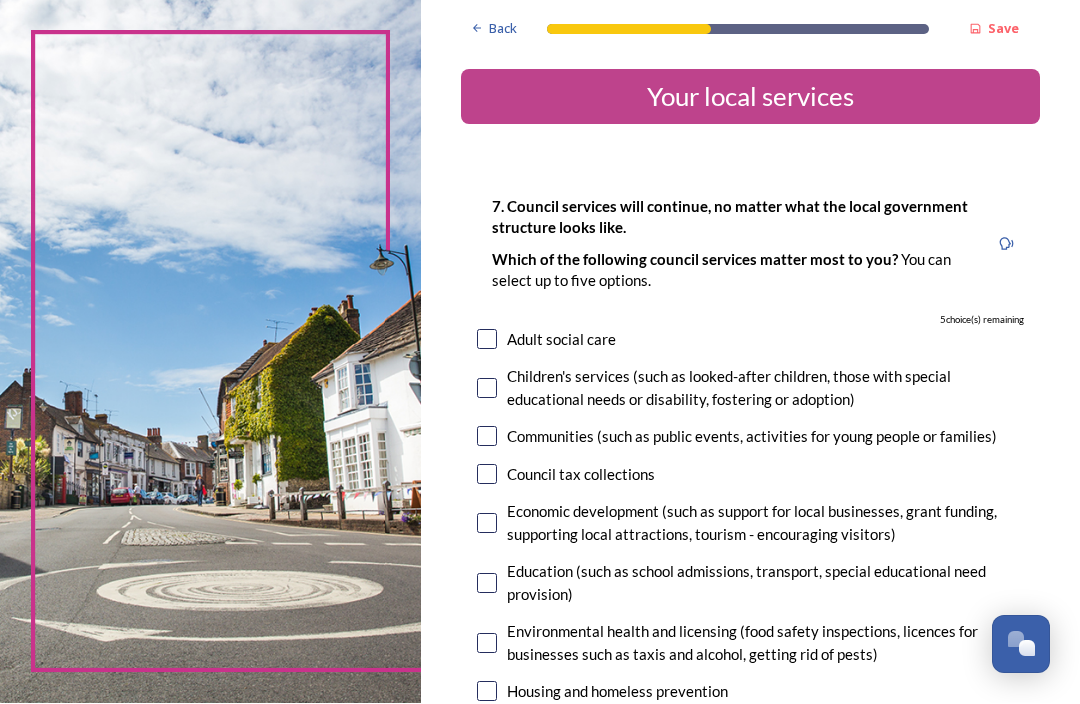 click at bounding box center (487, 340) 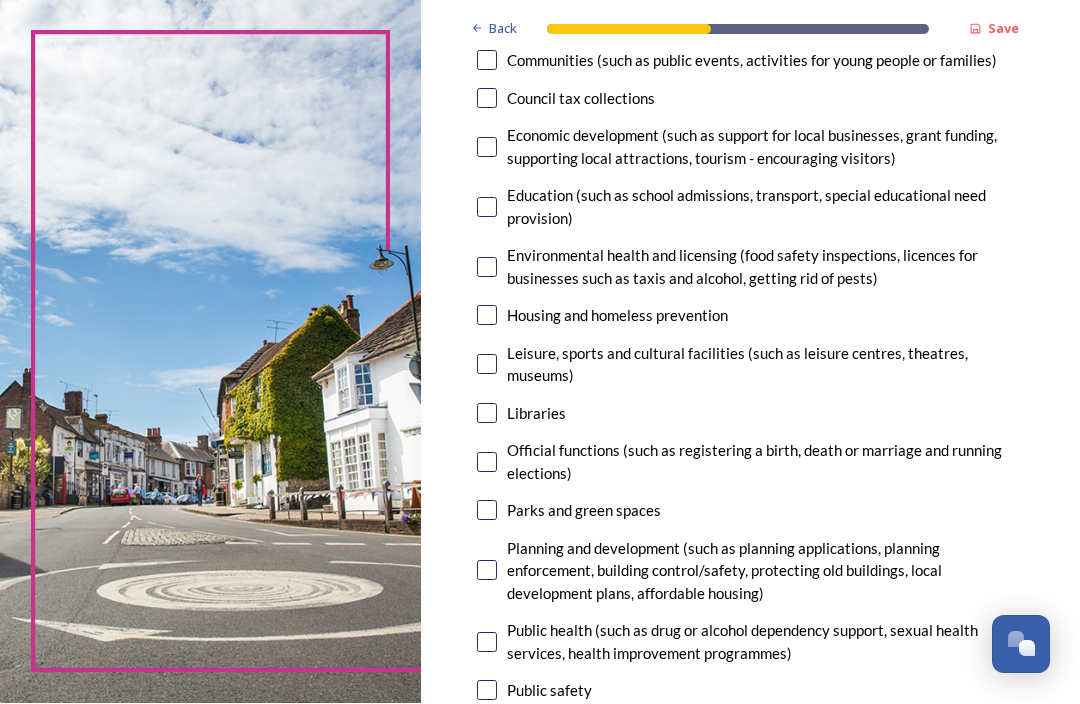 scroll, scrollTop: 376, scrollLeft: 0, axis: vertical 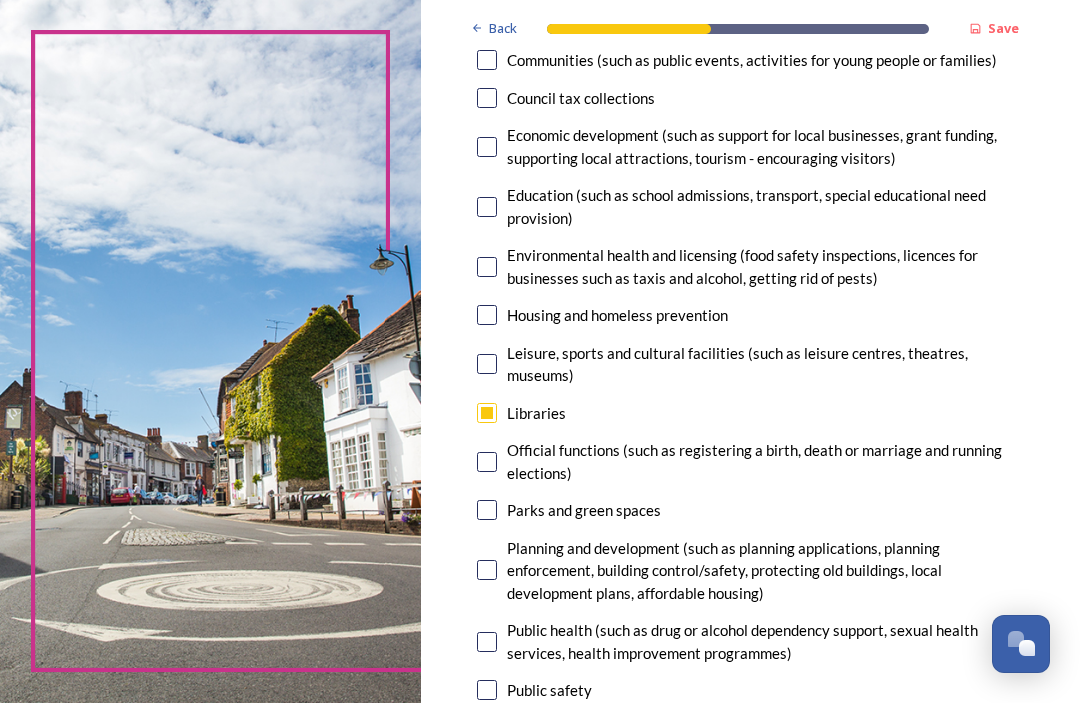 click at bounding box center [487, 571] 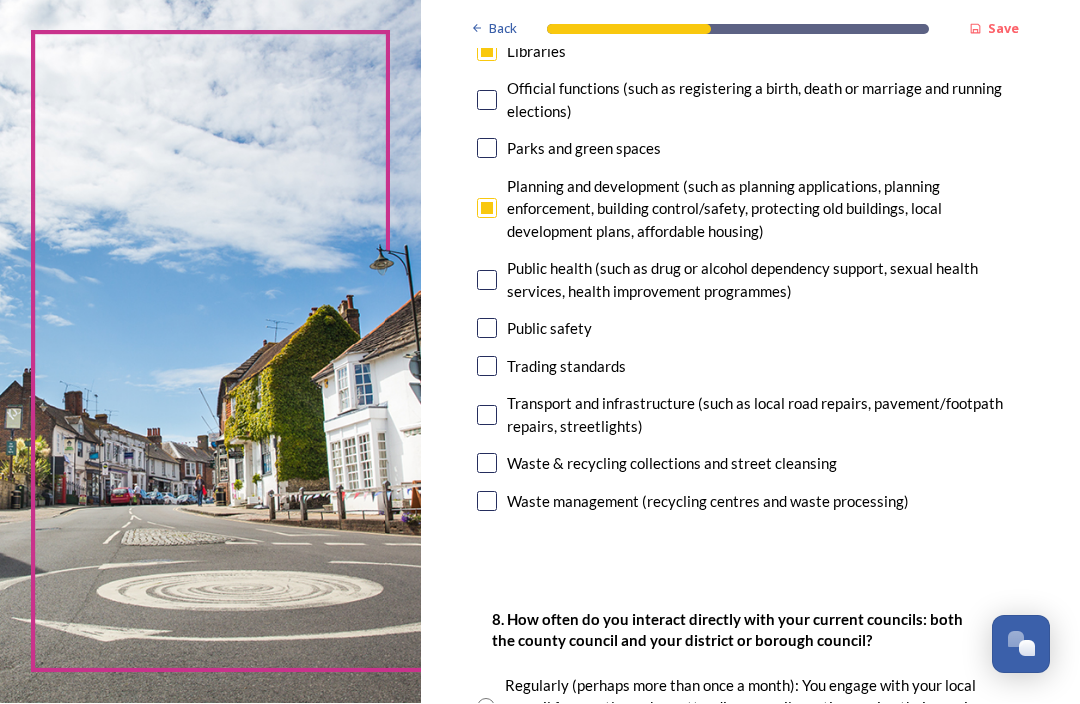 scroll, scrollTop: 738, scrollLeft: 0, axis: vertical 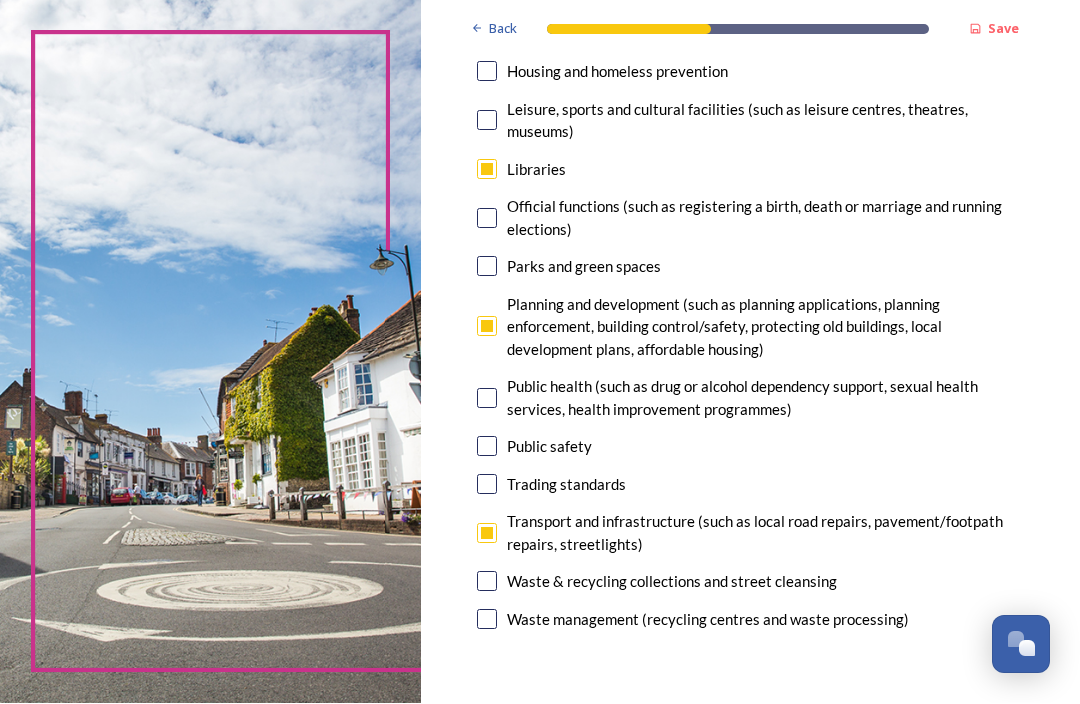 click at bounding box center (487, 582) 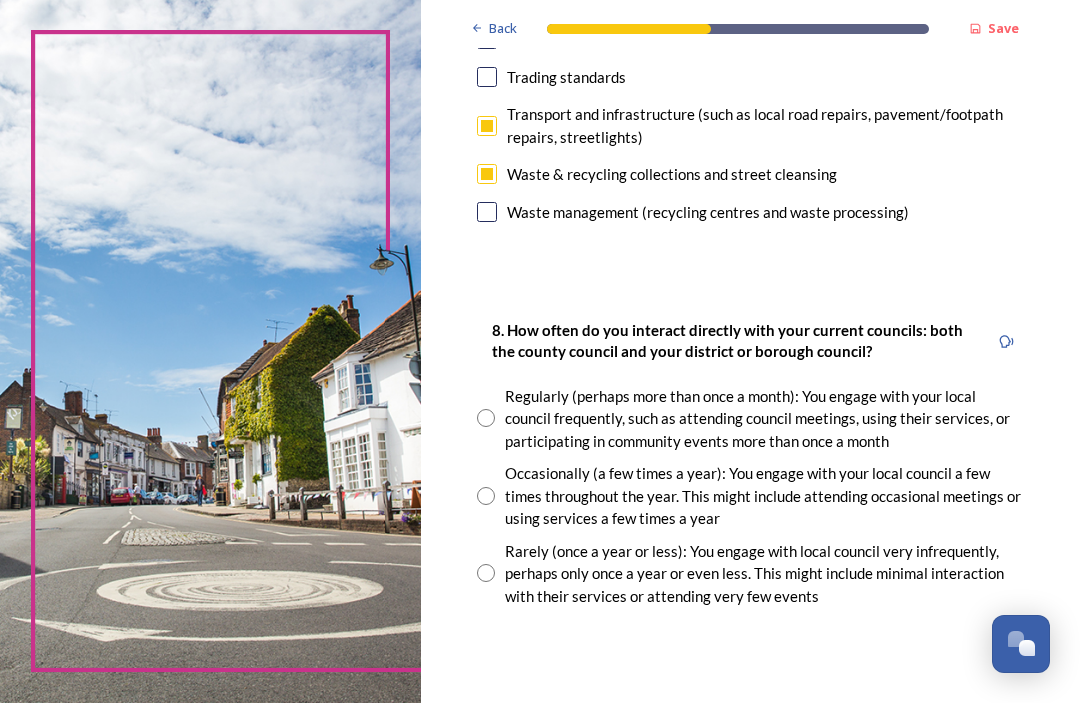 scroll, scrollTop: 1027, scrollLeft: 0, axis: vertical 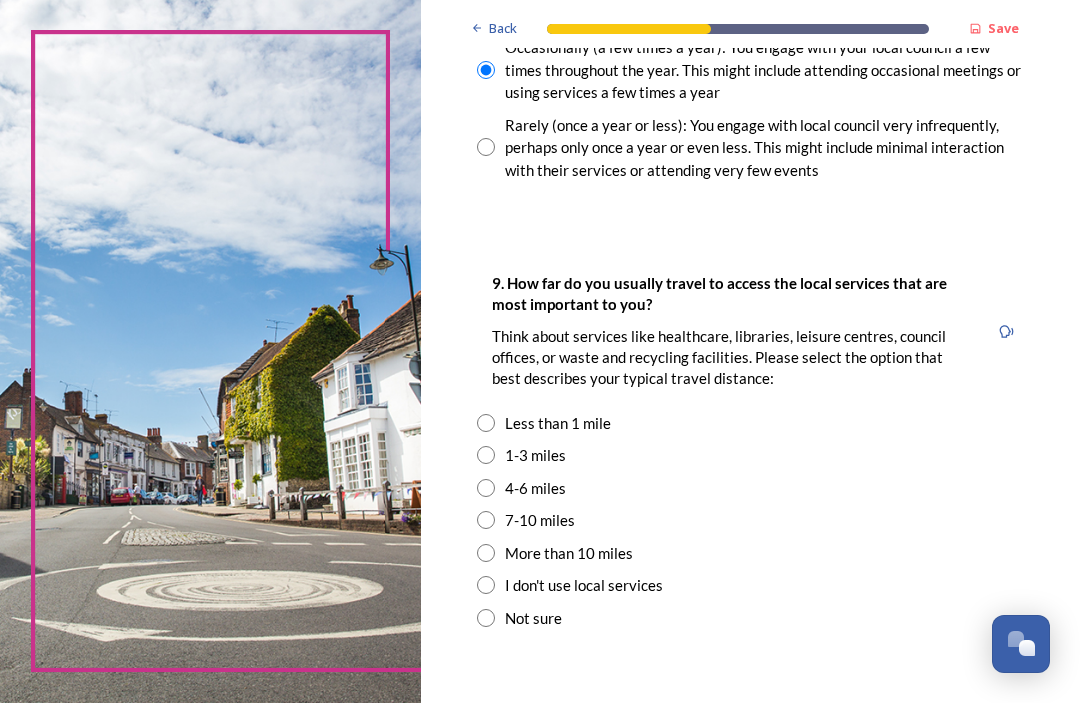 click at bounding box center (486, 521) 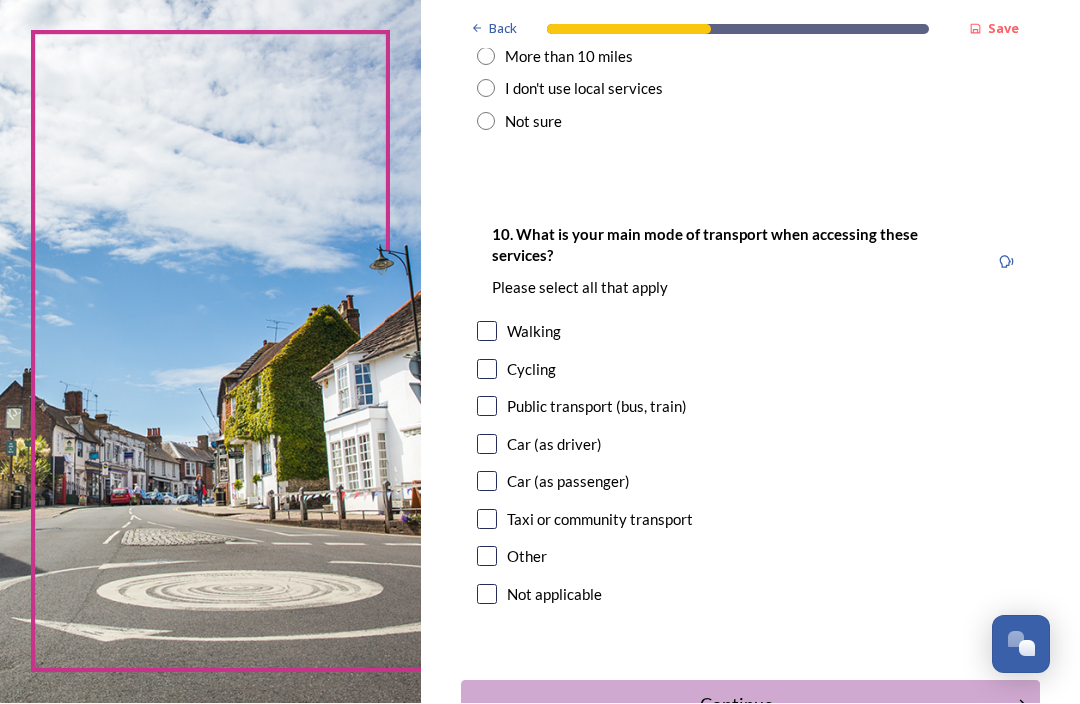 scroll, scrollTop: 1950, scrollLeft: 0, axis: vertical 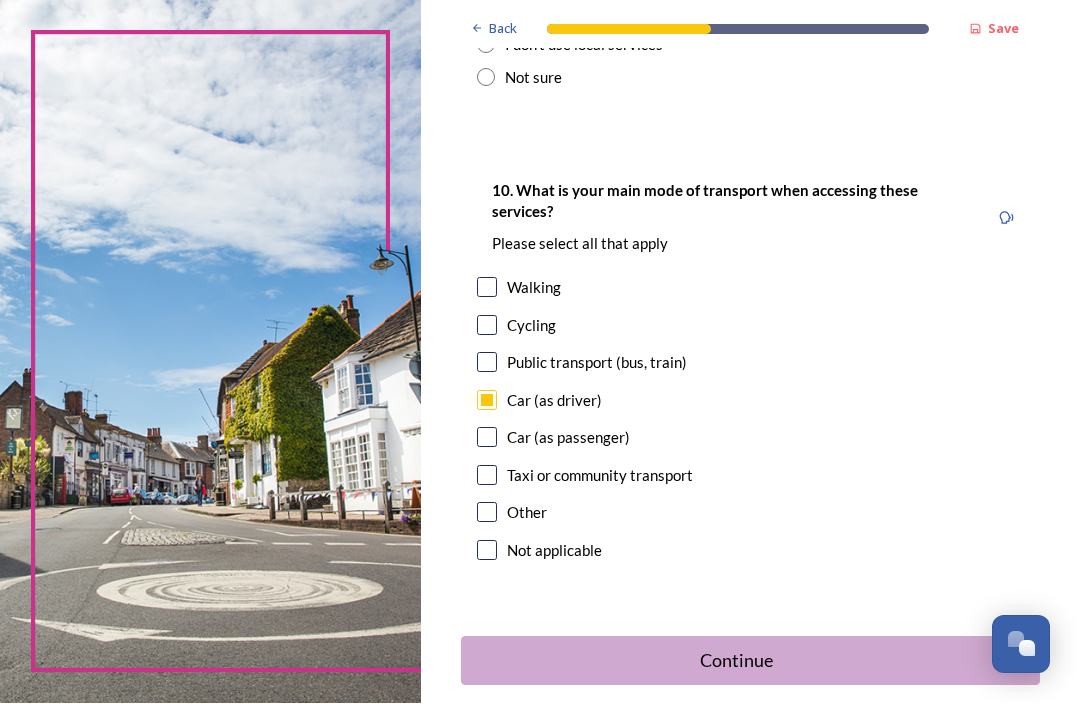 click on "Continue" at bounding box center [737, 661] 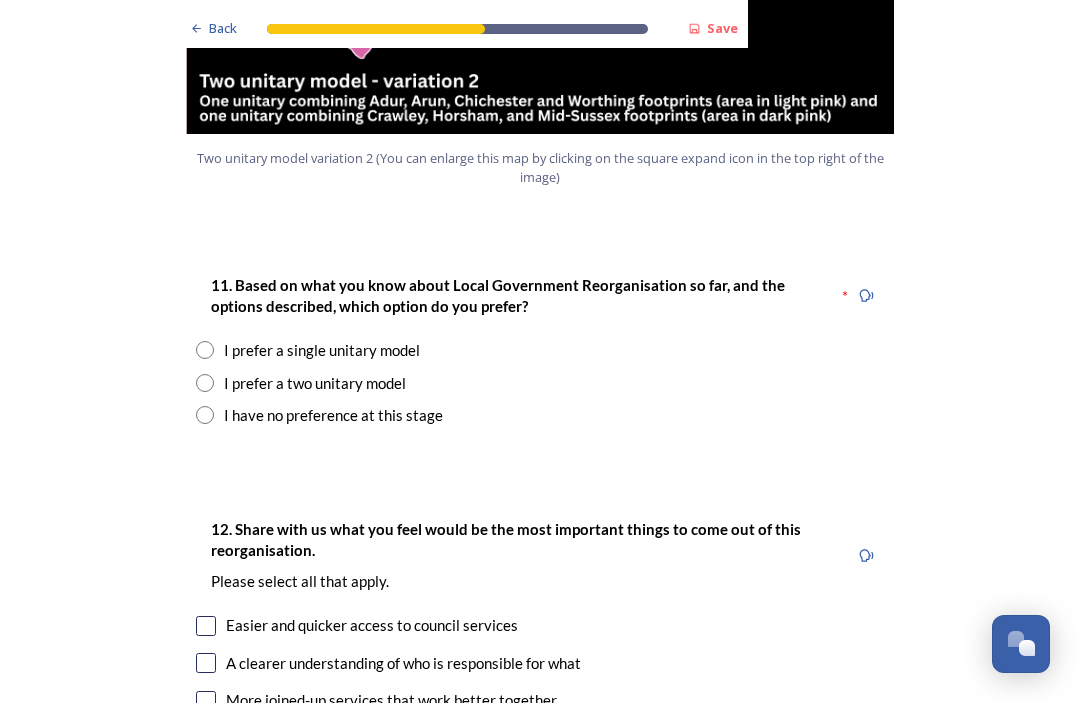 scroll, scrollTop: 2524, scrollLeft: 0, axis: vertical 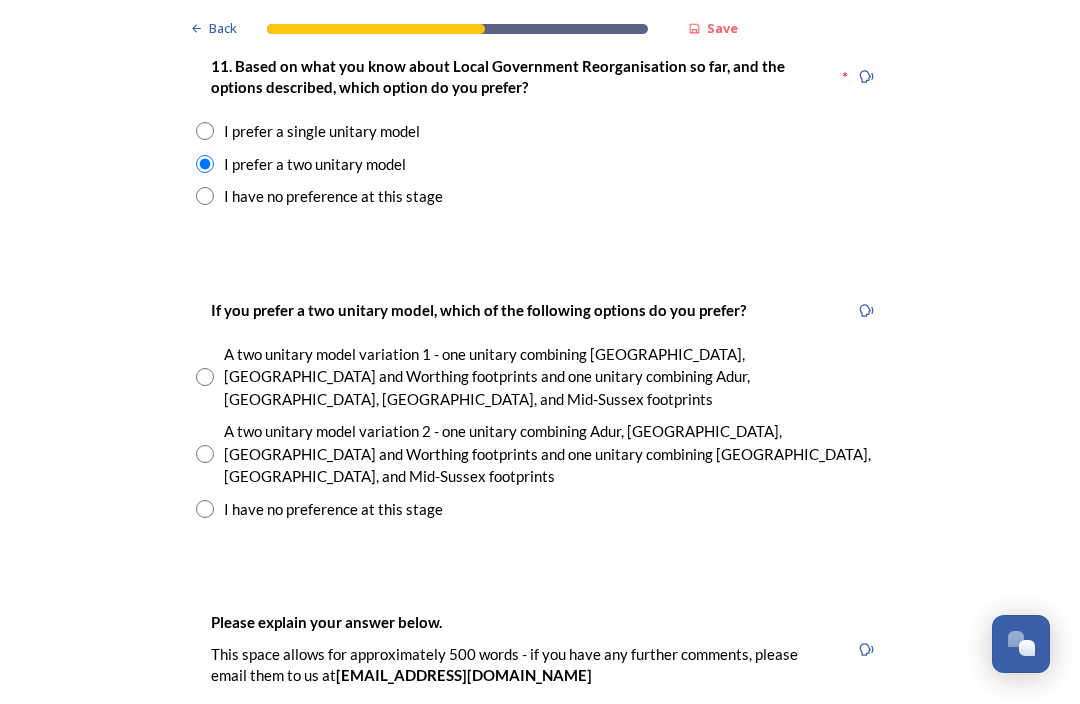 click at bounding box center (205, 378) 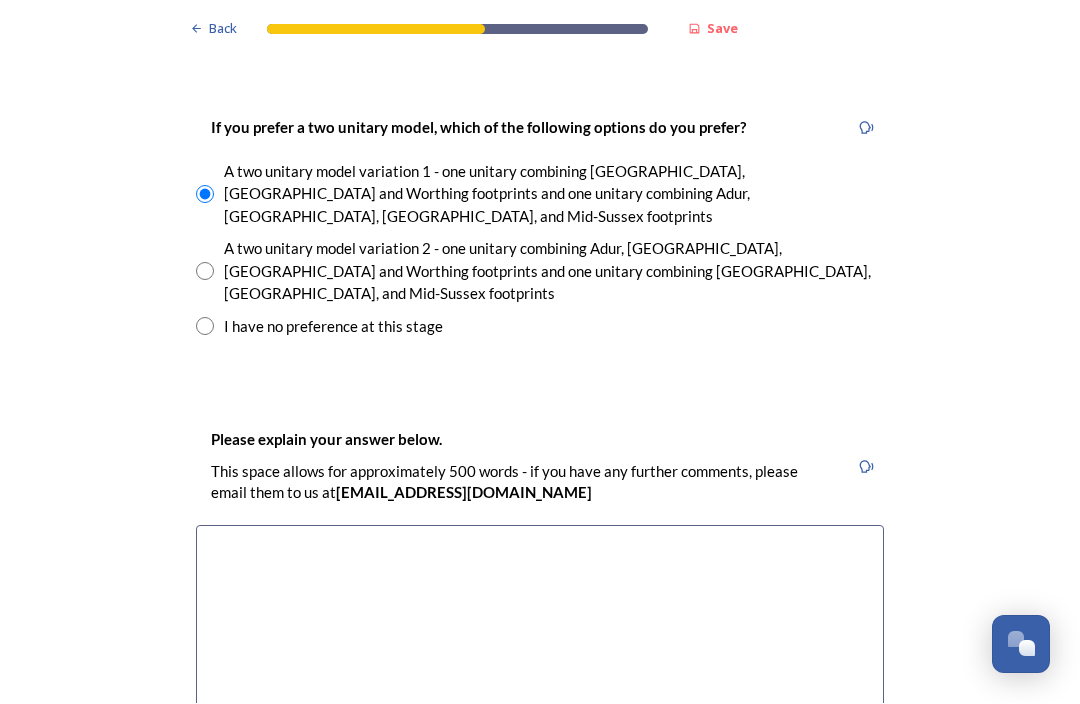 scroll, scrollTop: 2926, scrollLeft: 0, axis: vertical 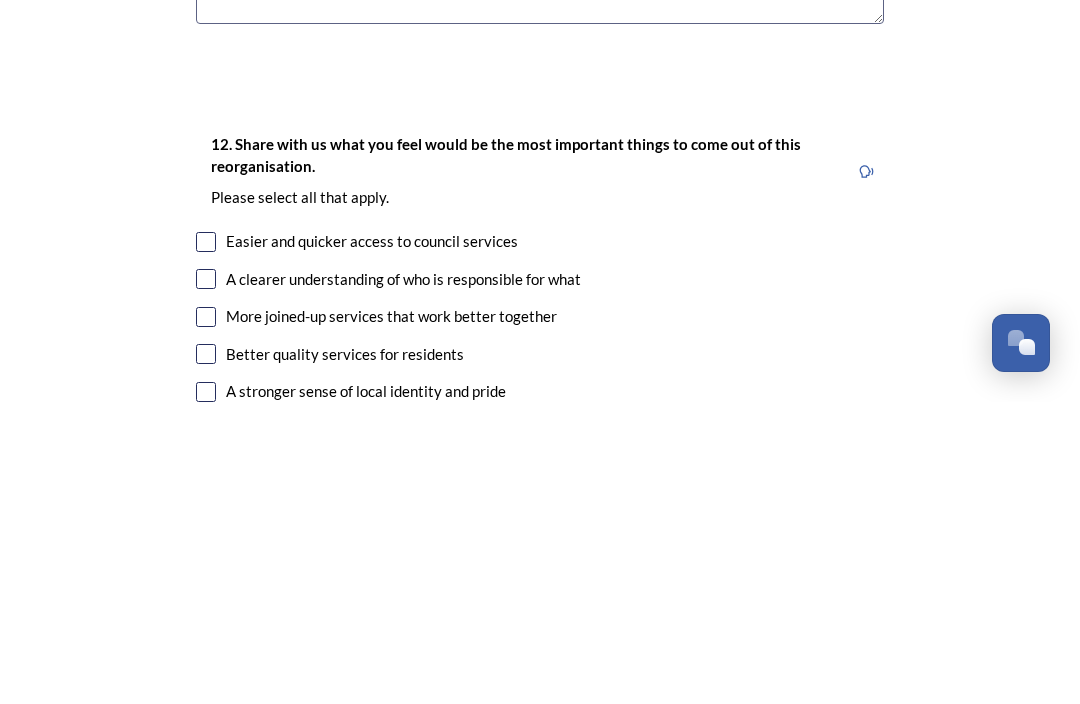 type on "More easily divisible with 2 options and a more personalised understanding of the areas." 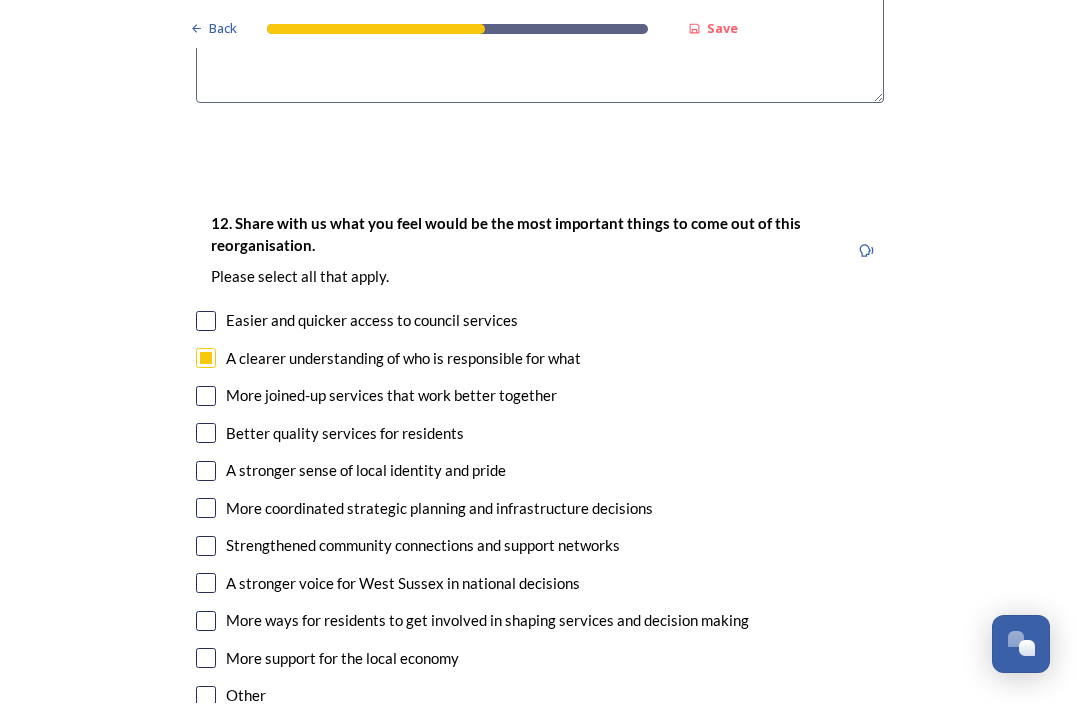scroll, scrollTop: 3573, scrollLeft: 0, axis: vertical 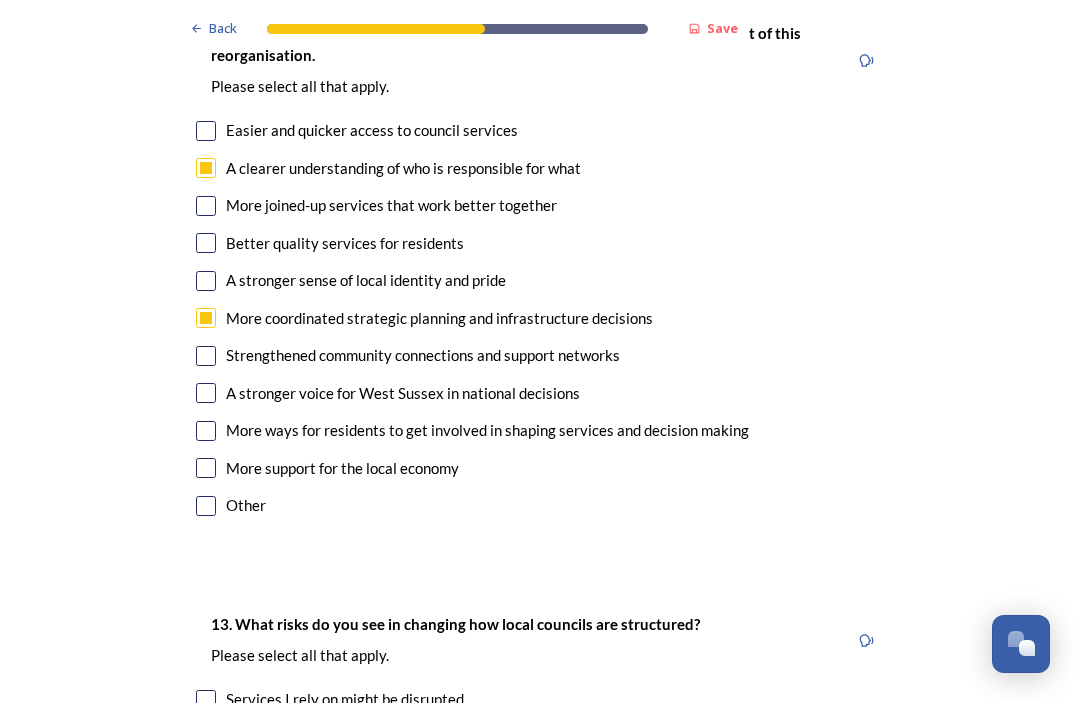 click at bounding box center [206, 357] 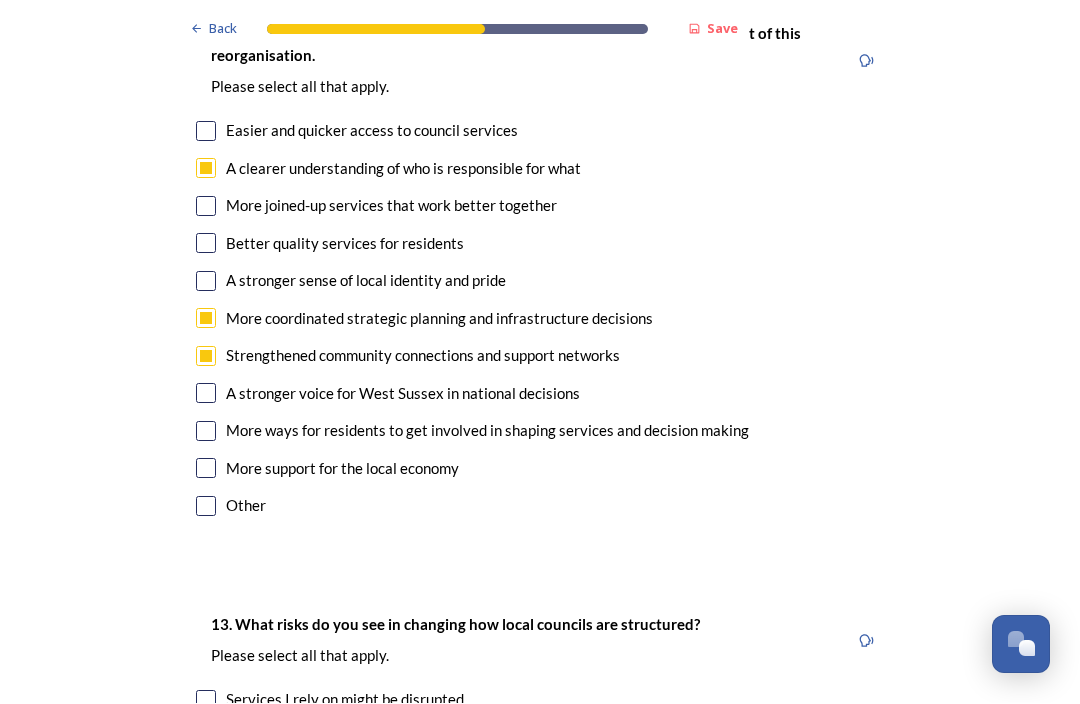 click at bounding box center [206, 394] 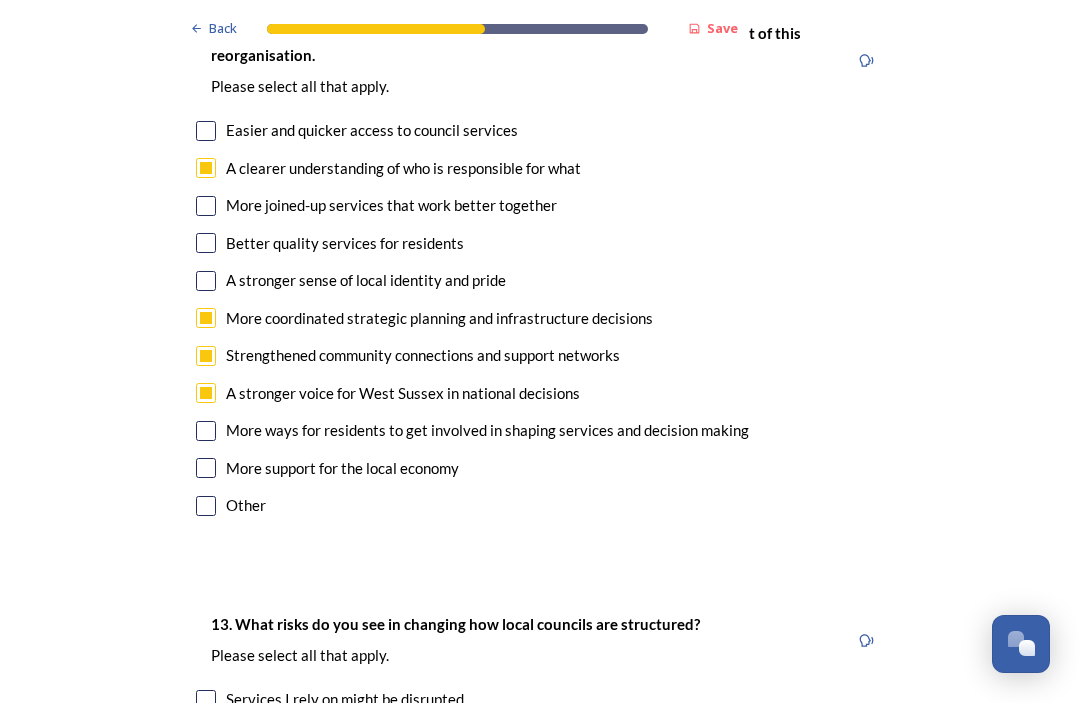 click at bounding box center (206, 432) 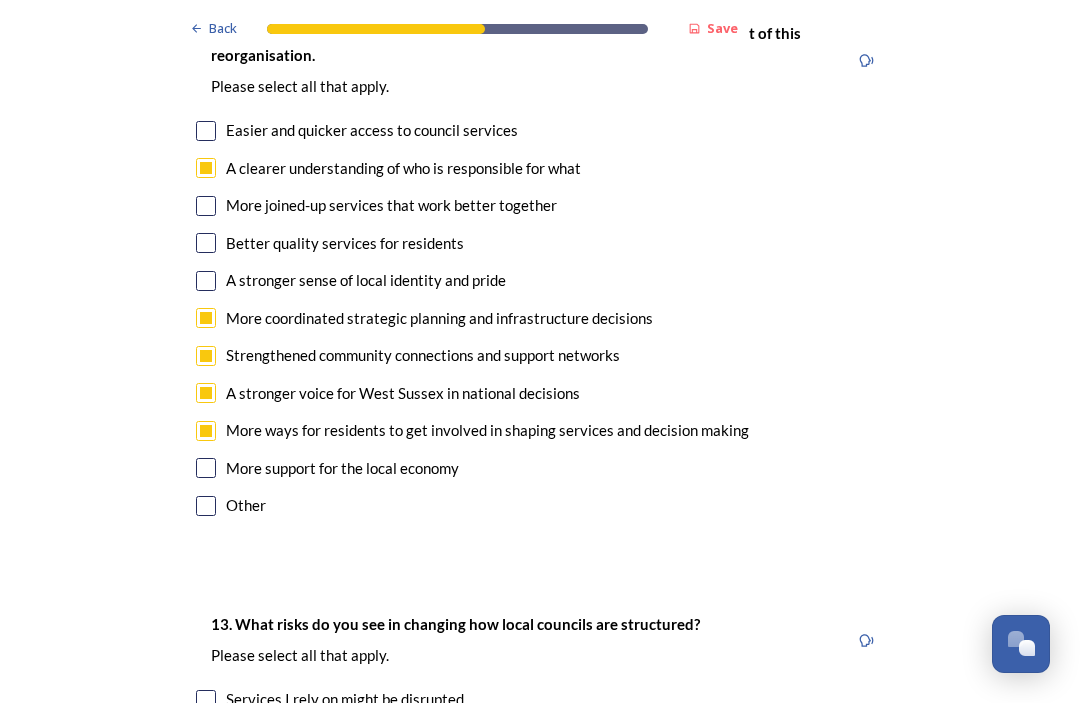 click at bounding box center [206, 469] 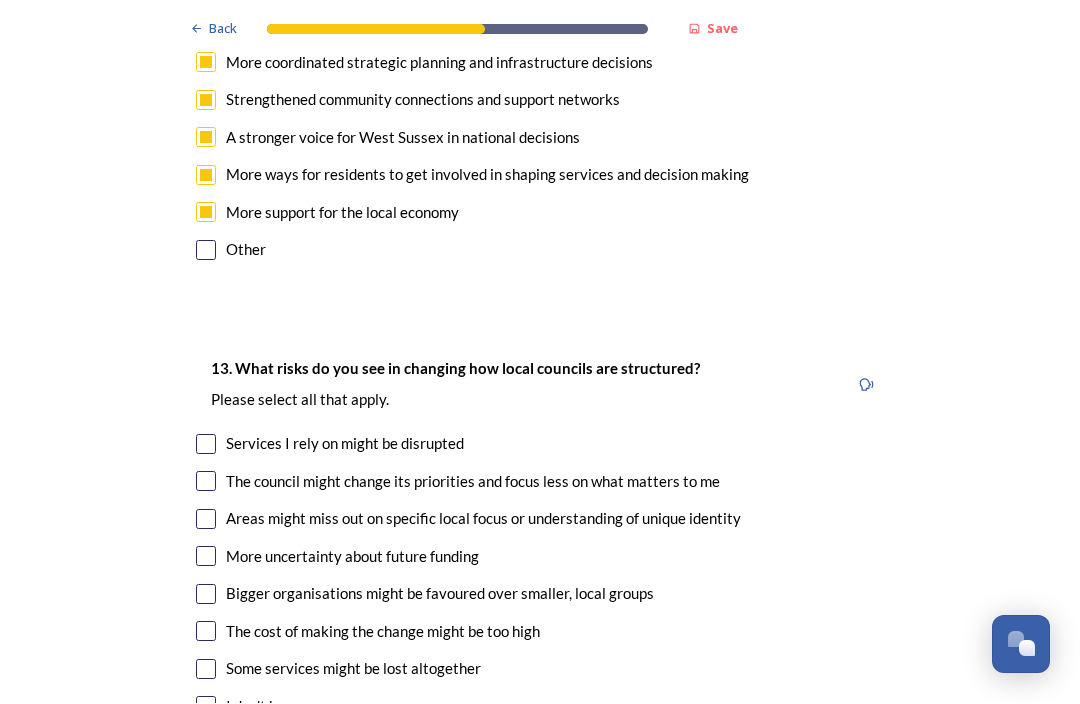 scroll, scrollTop: 4019, scrollLeft: 0, axis: vertical 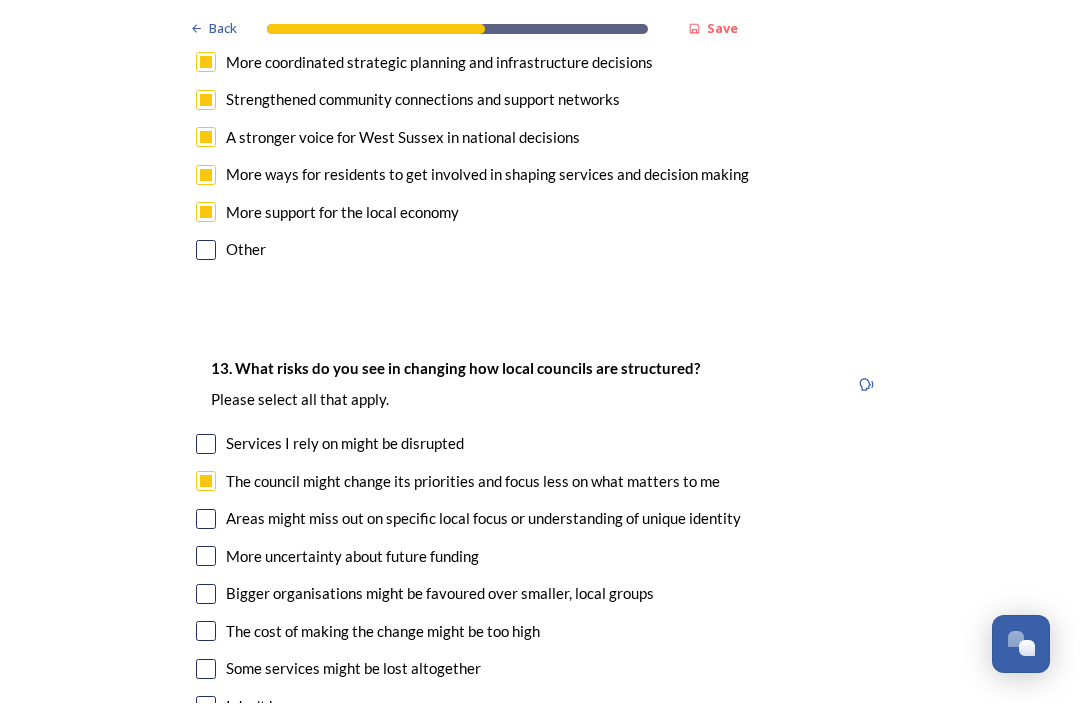 click at bounding box center [206, 520] 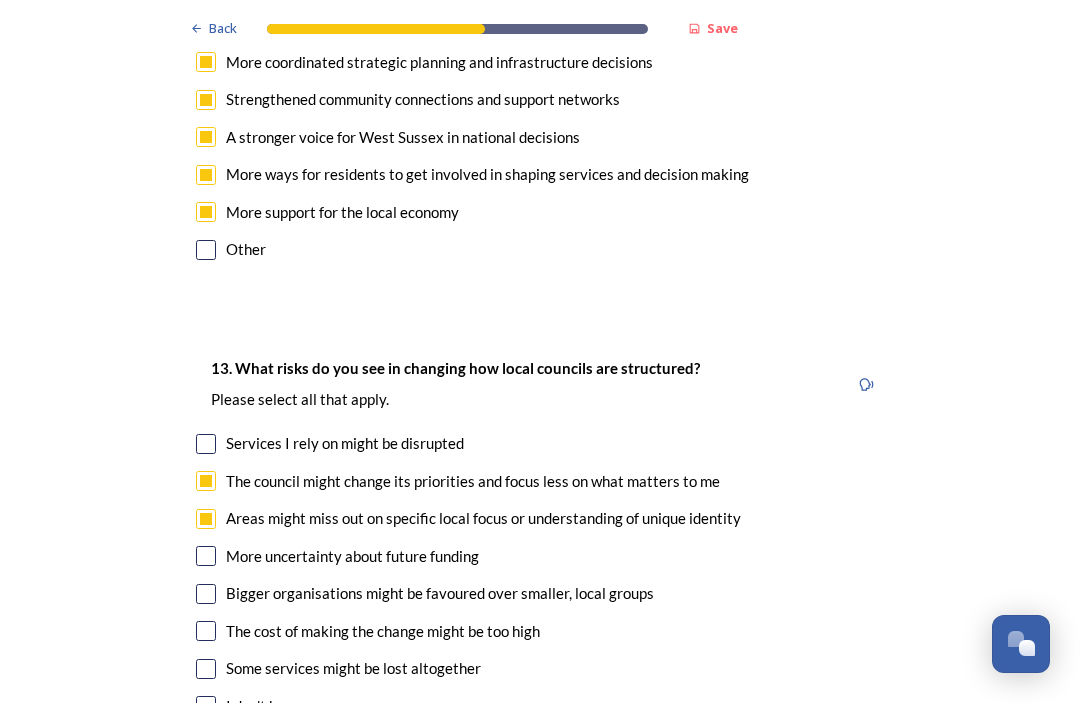 click at bounding box center (206, 632) 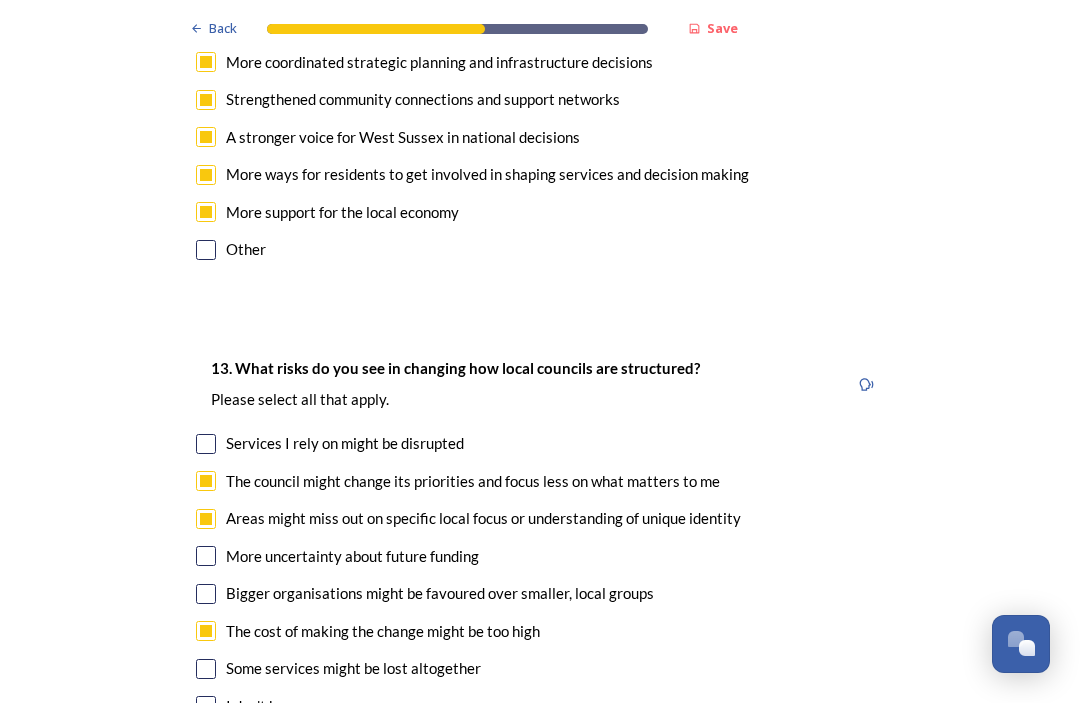 click at bounding box center (206, 670) 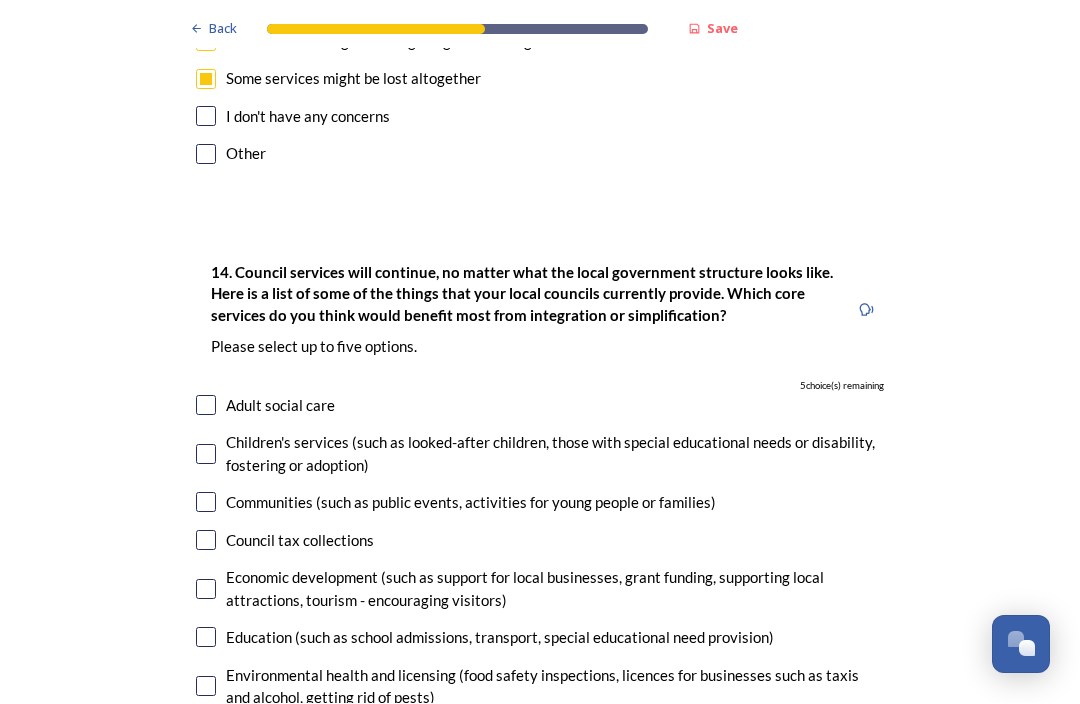 scroll, scrollTop: 4609, scrollLeft: 0, axis: vertical 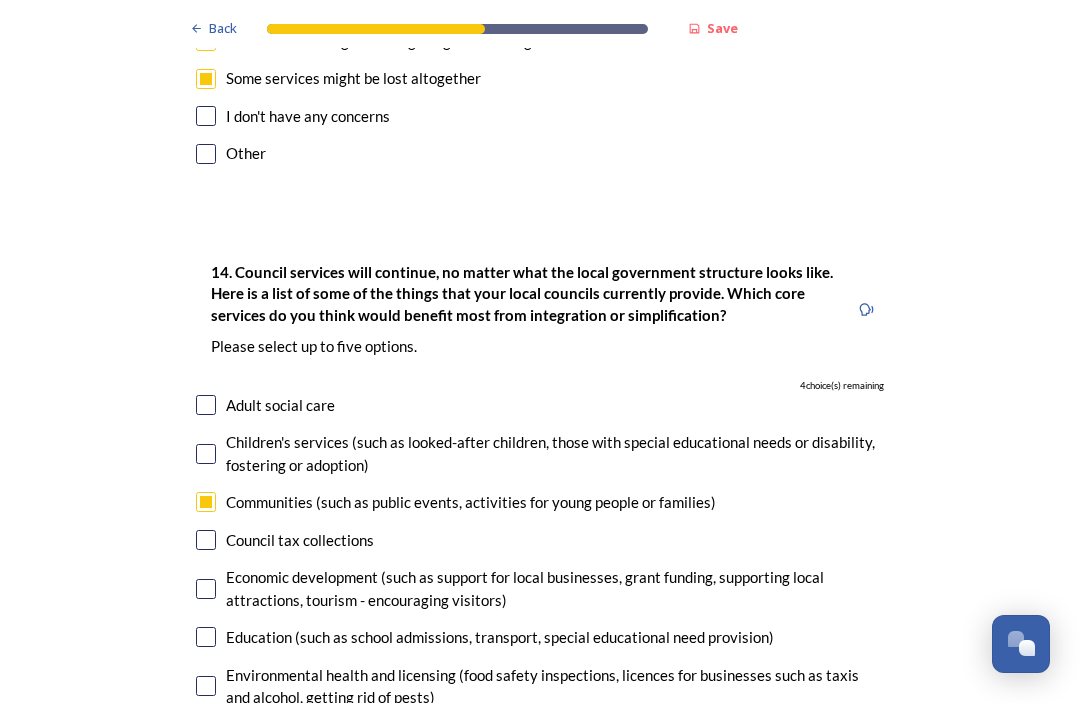 click at bounding box center [206, 541] 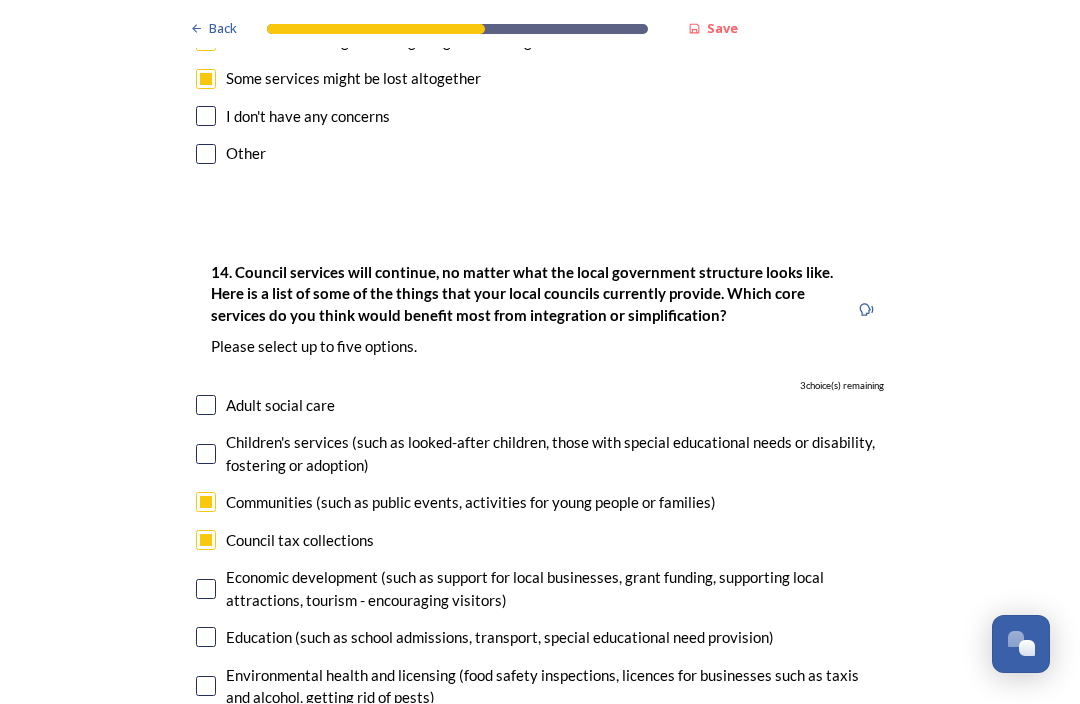 click at bounding box center [206, 590] 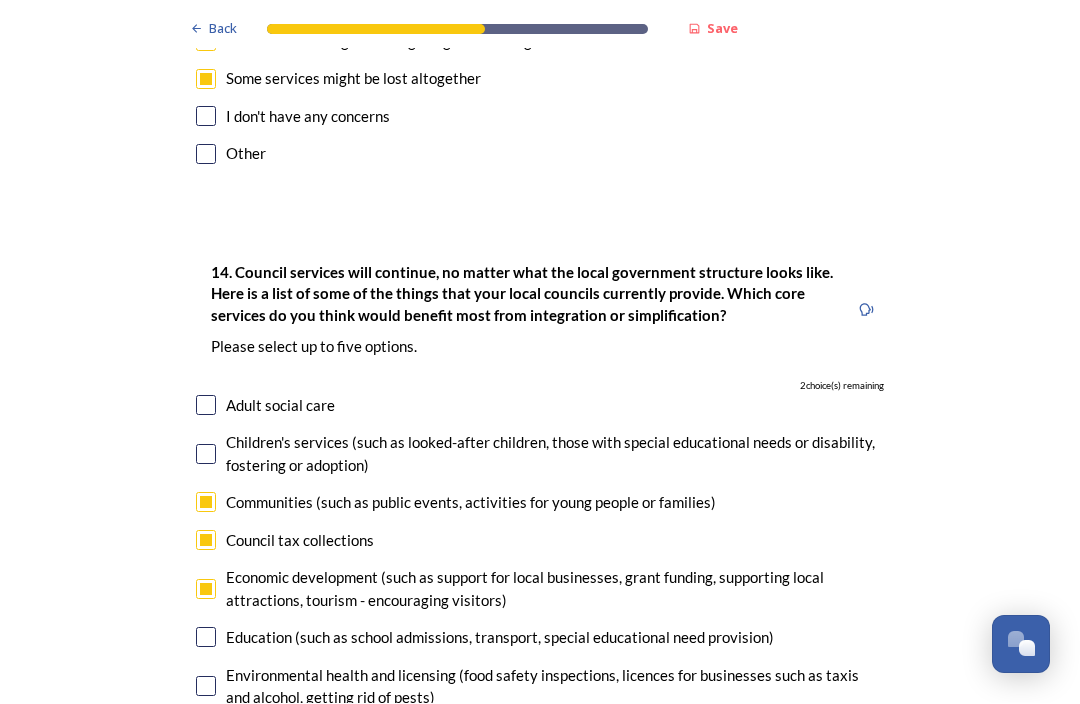 click at bounding box center (206, 638) 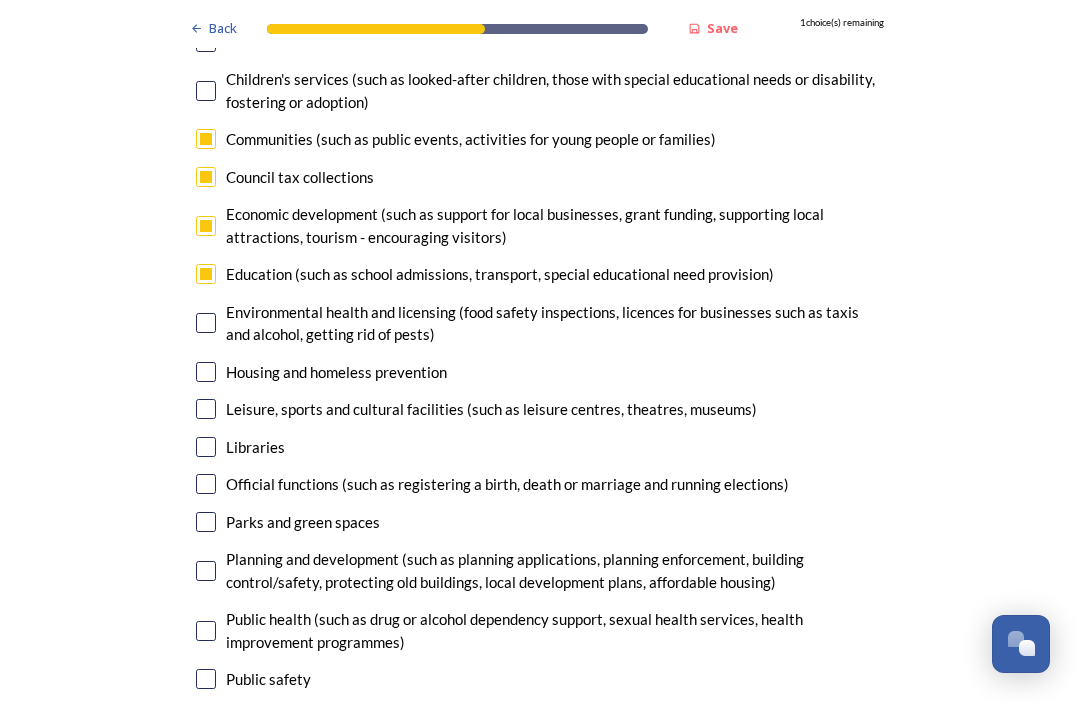 scroll, scrollTop: 4972, scrollLeft: 0, axis: vertical 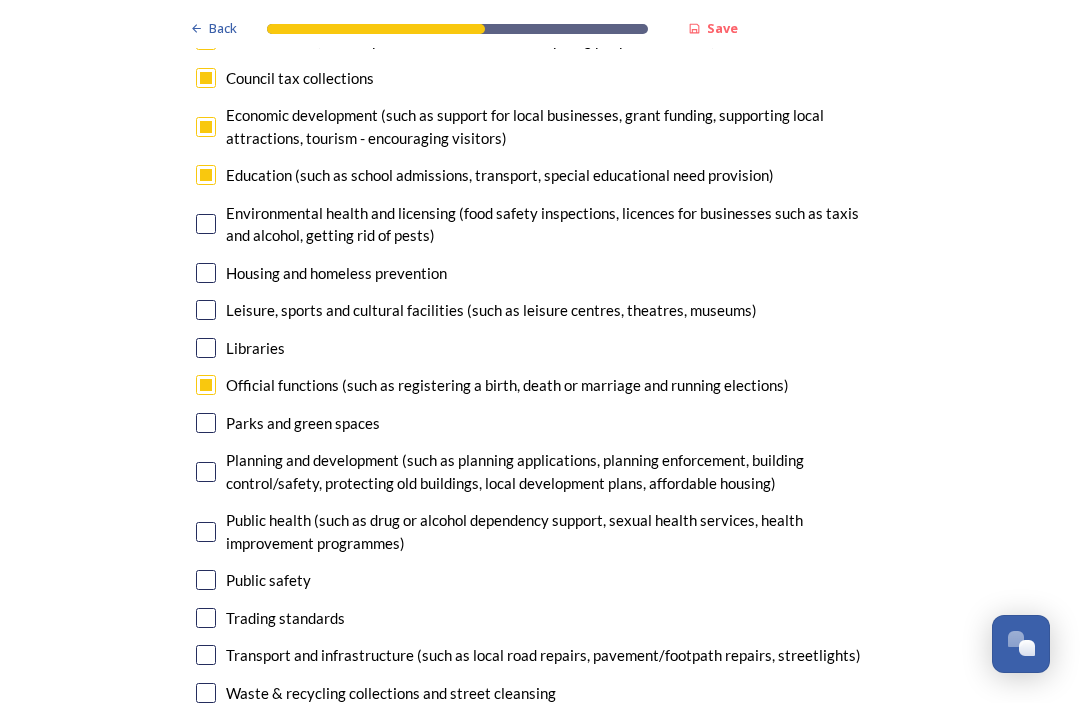 click at bounding box center (206, 473) 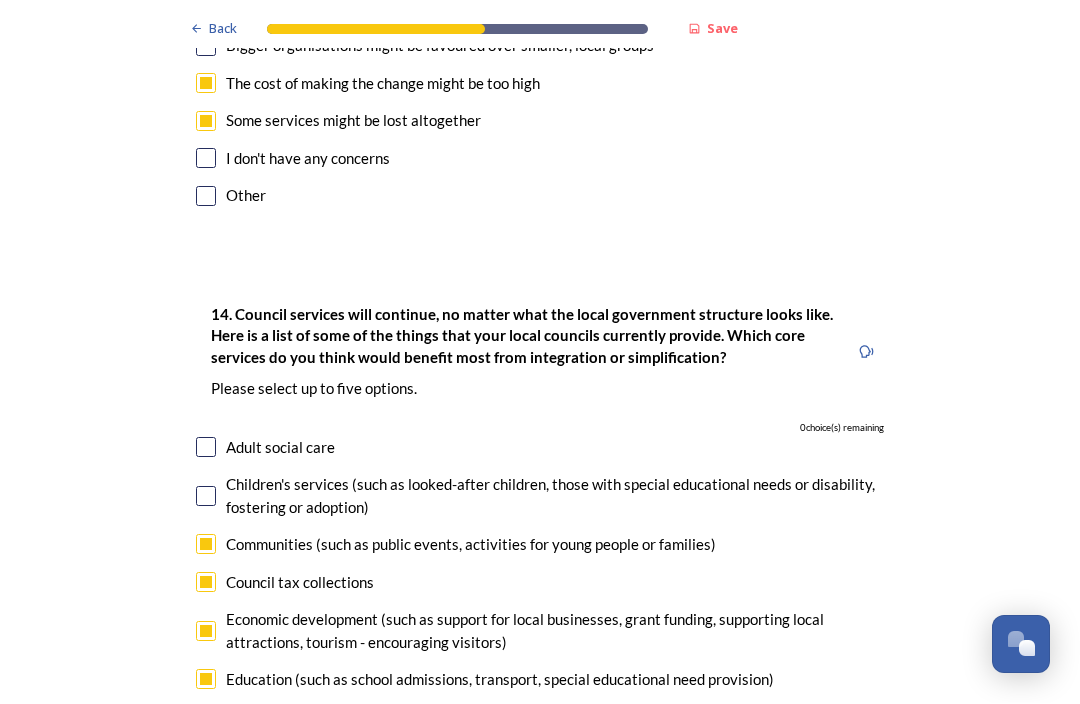 scroll, scrollTop: 4567, scrollLeft: 0, axis: vertical 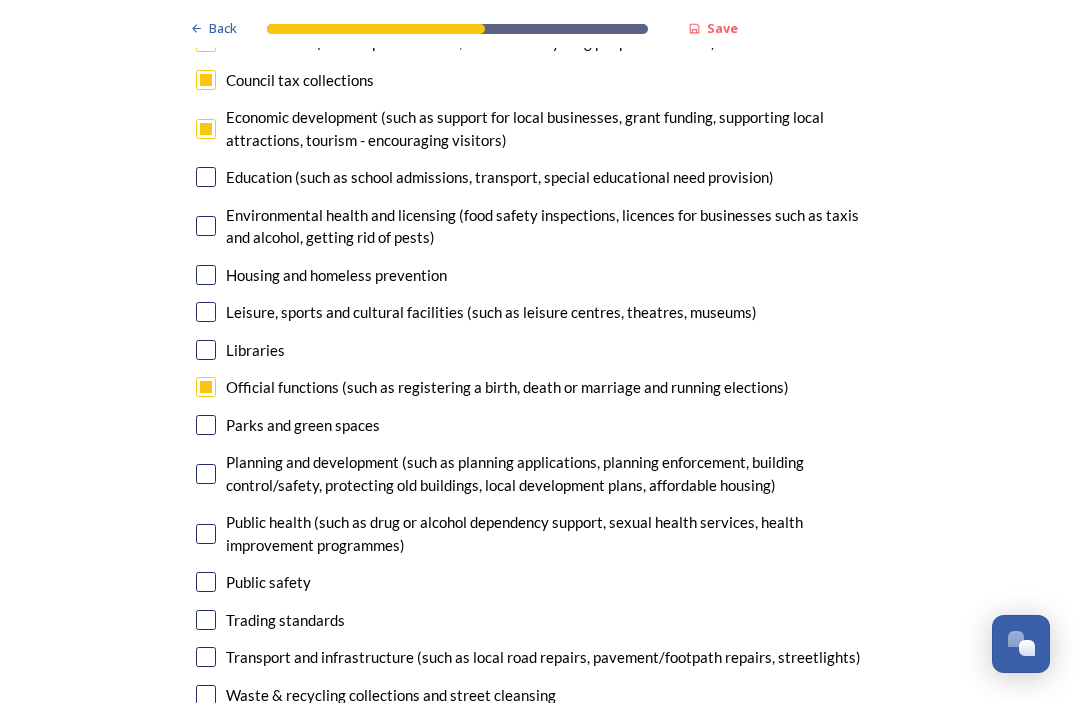 click at bounding box center [206, 475] 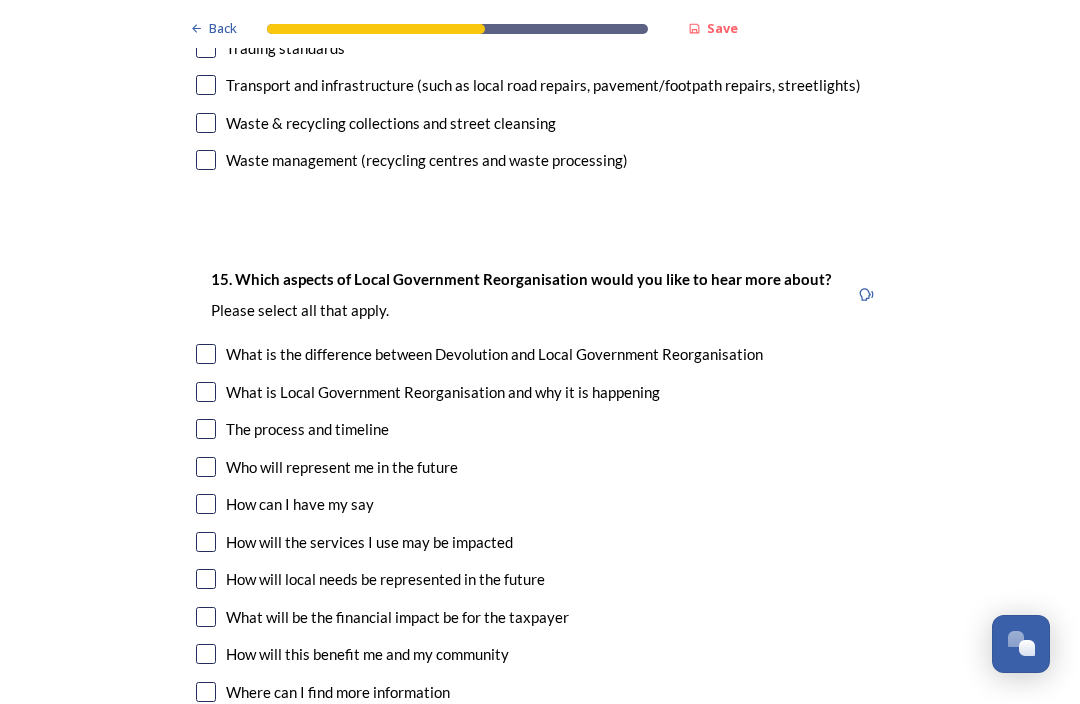 scroll, scrollTop: 5641, scrollLeft: 0, axis: vertical 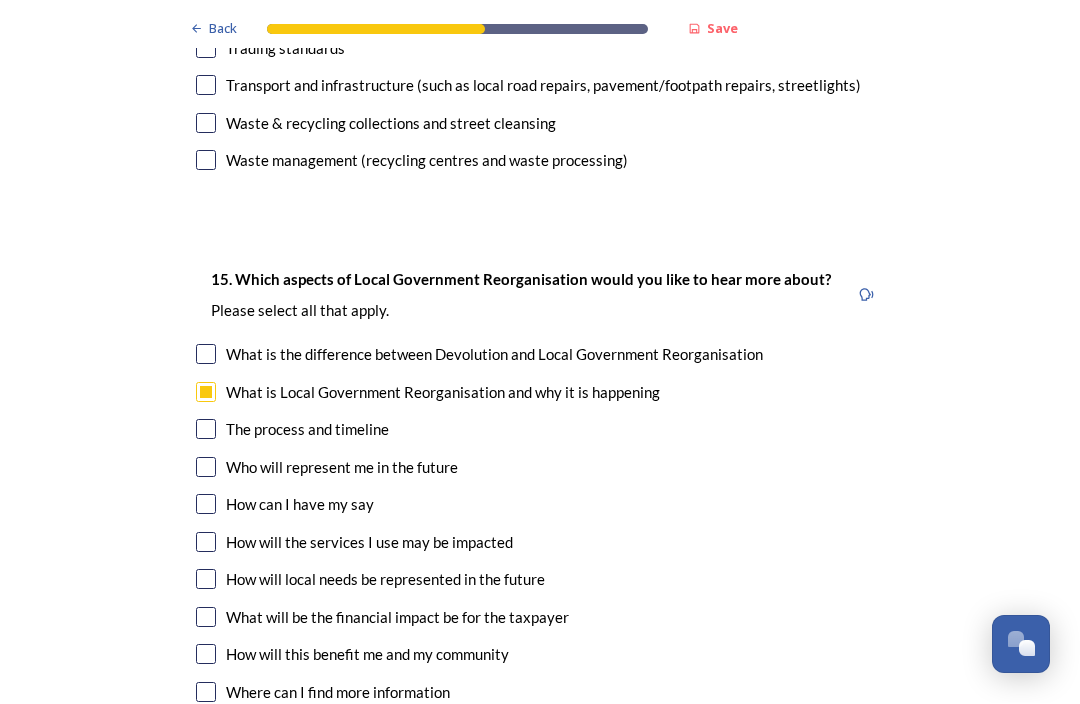click at bounding box center (206, 468) 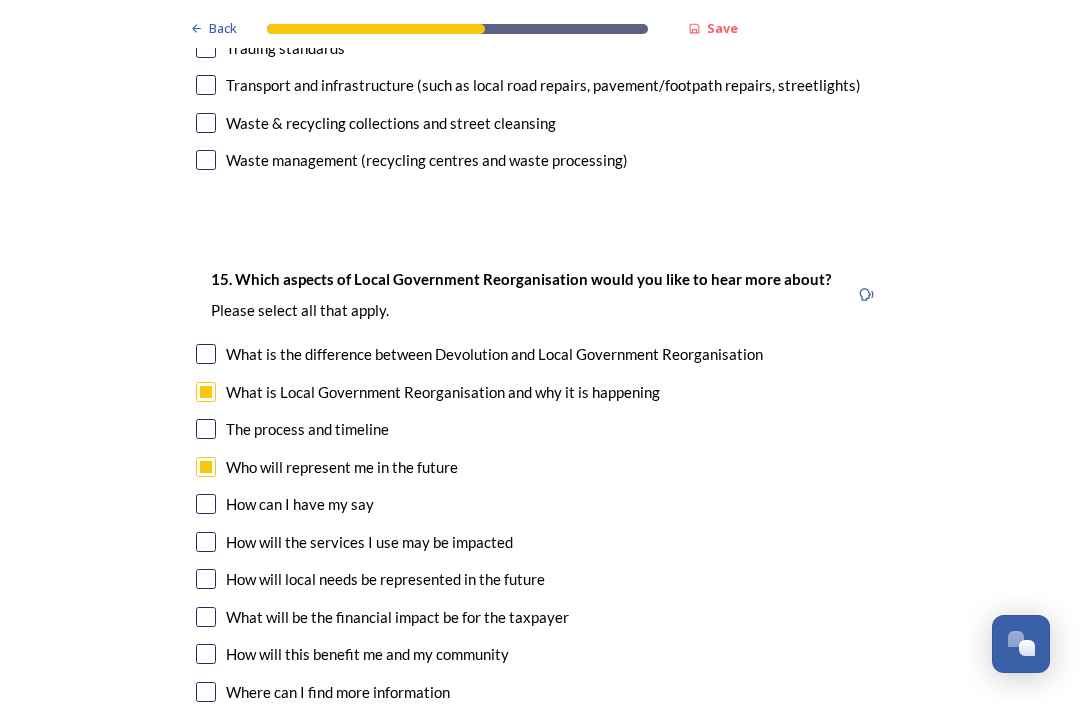 click at bounding box center (206, 543) 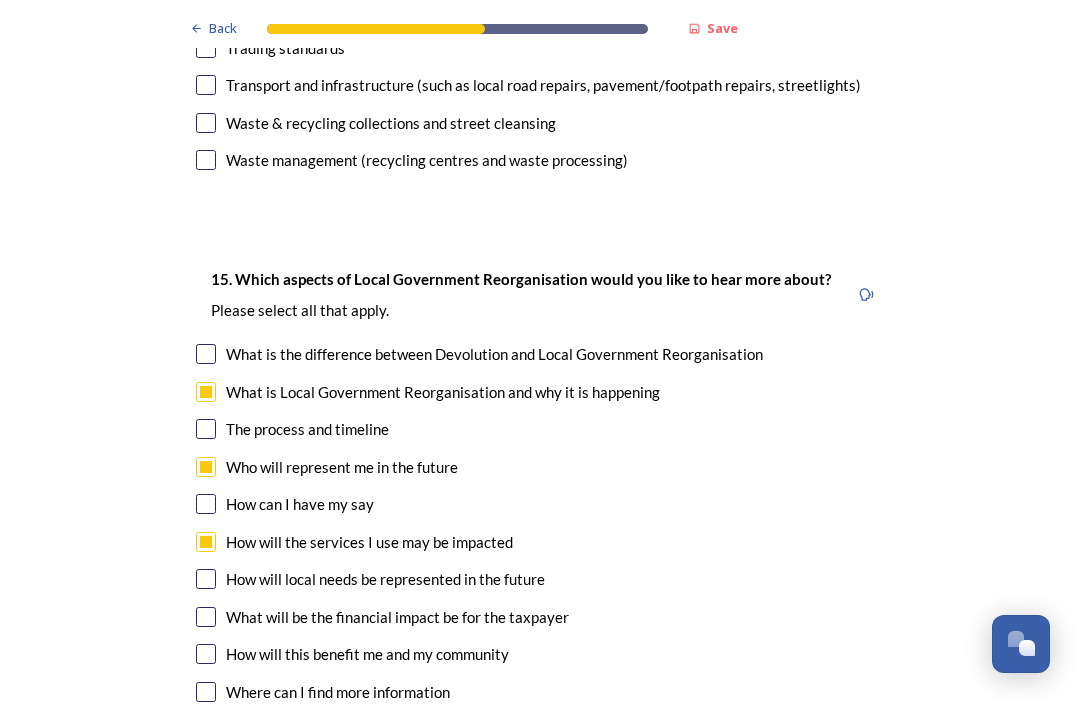 click at bounding box center [206, 655] 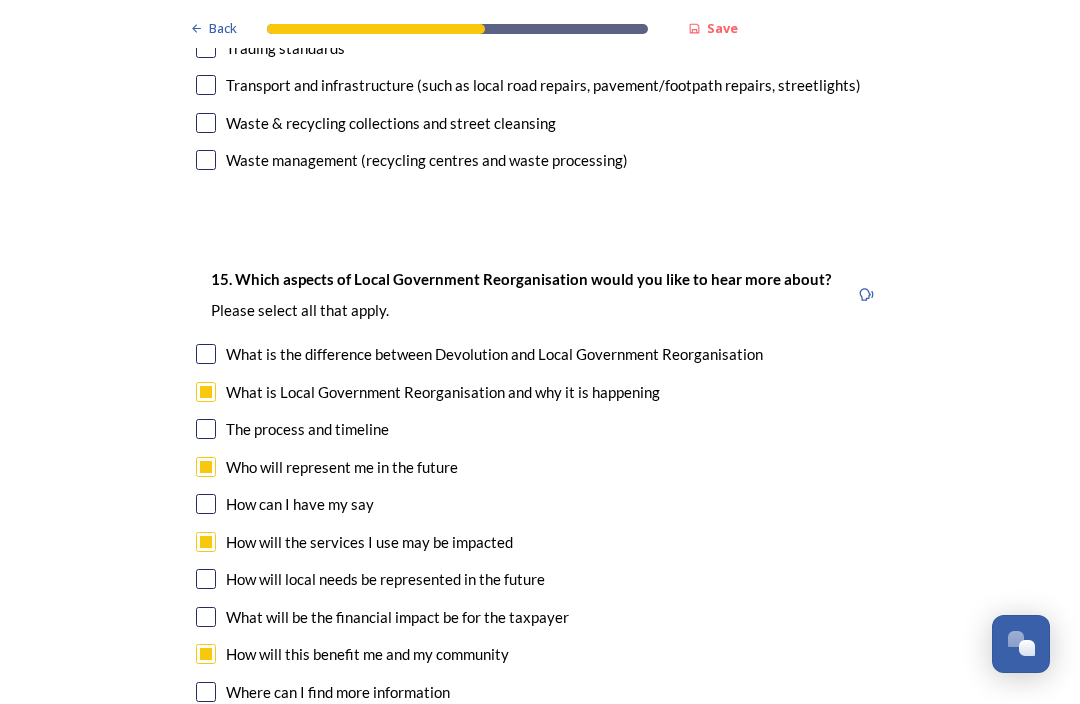 click at bounding box center (206, 693) 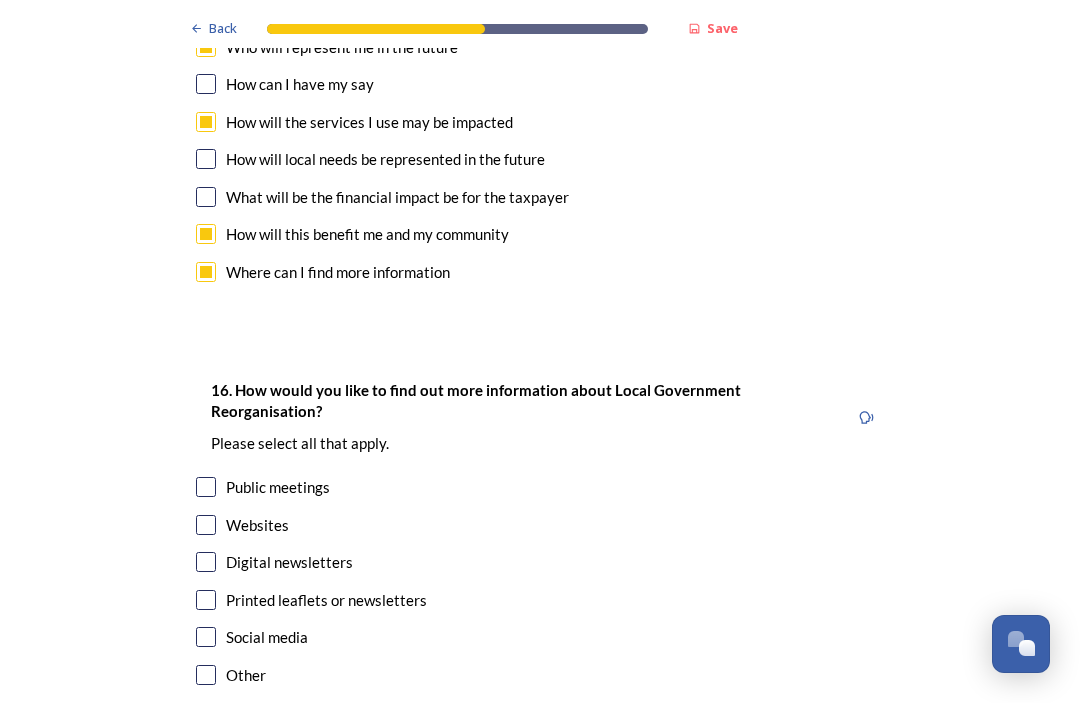 scroll, scrollTop: 6060, scrollLeft: 0, axis: vertical 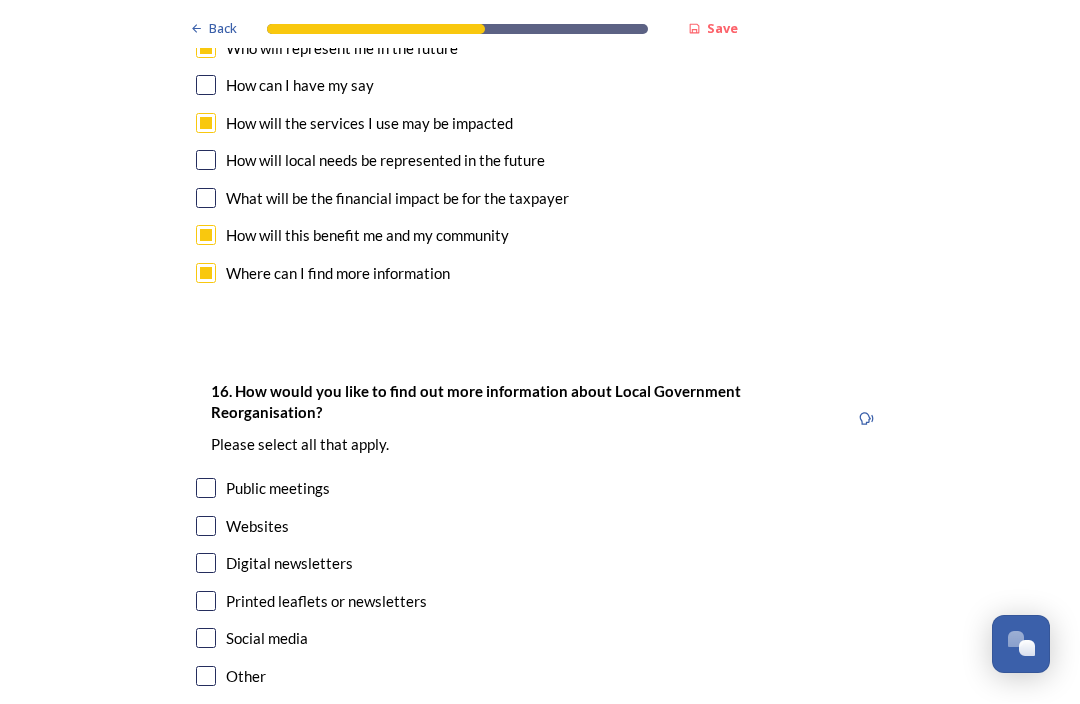 click at bounding box center (206, 527) 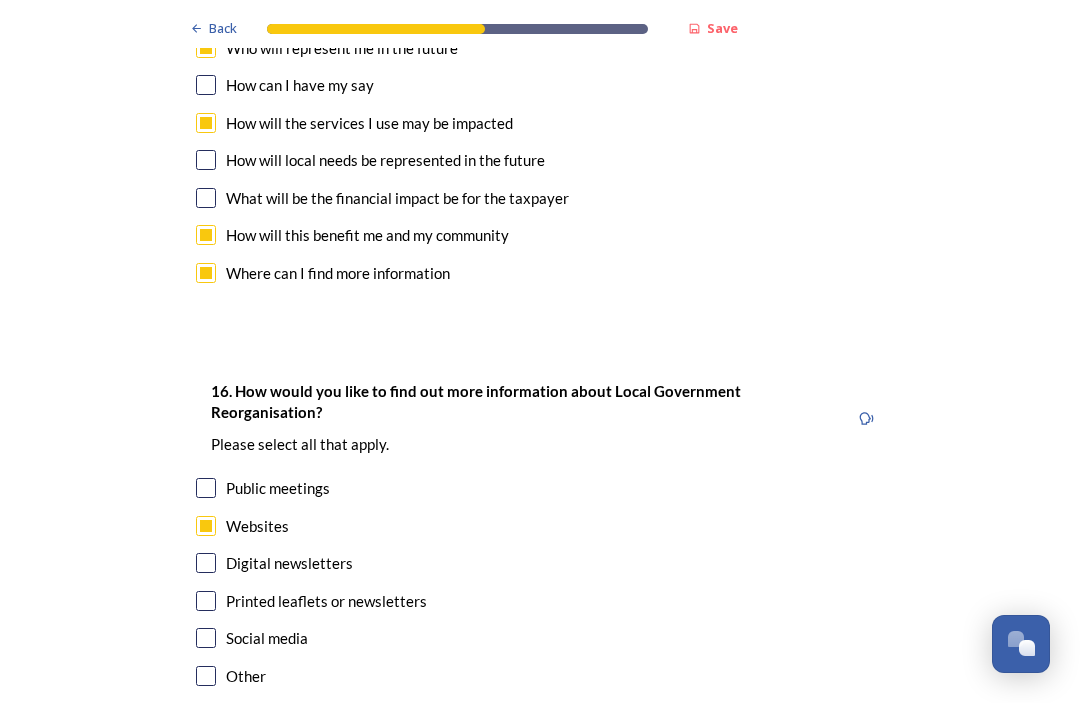 click at bounding box center [206, 564] 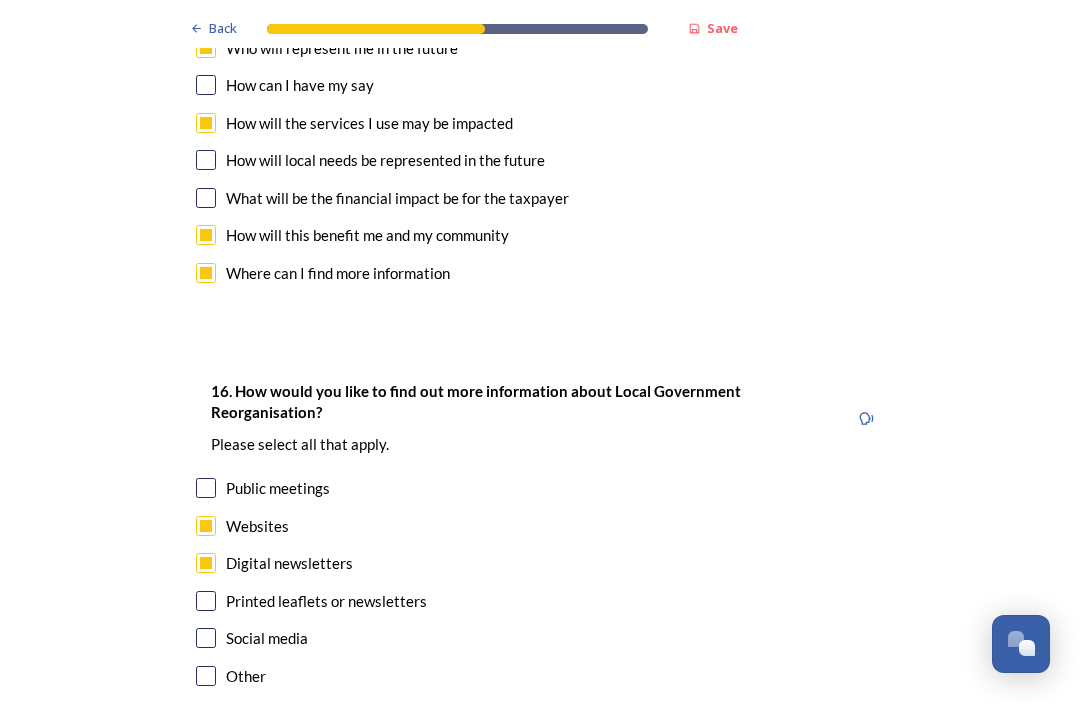 click at bounding box center (206, 602) 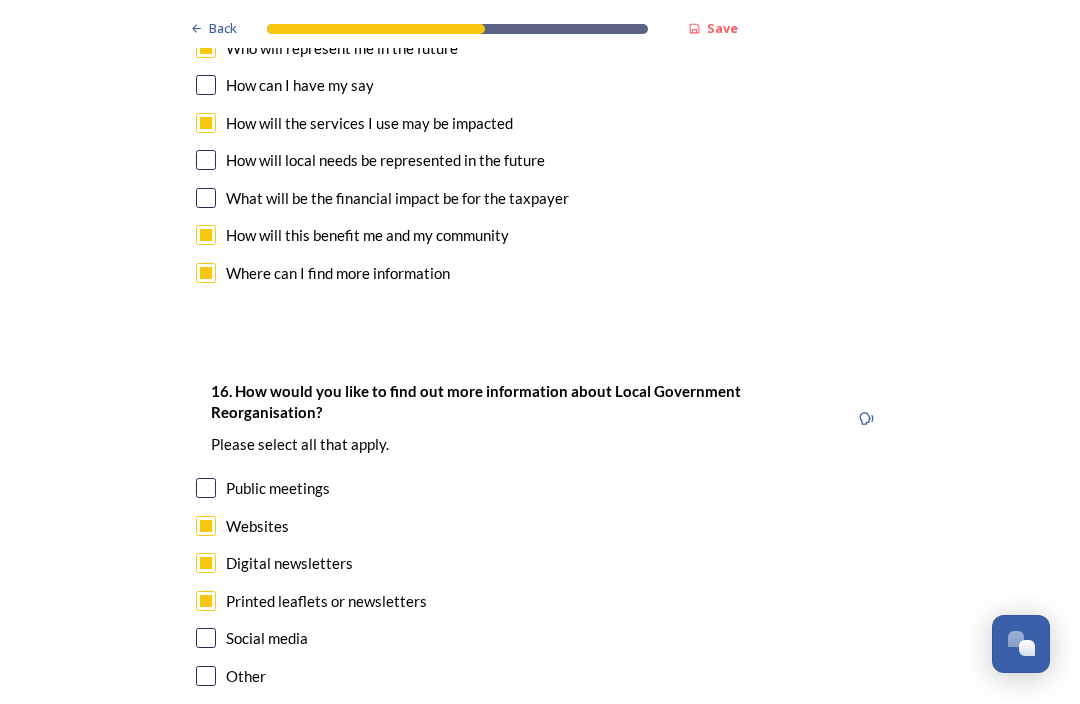 click on "Continue" at bounding box center (526, 787) 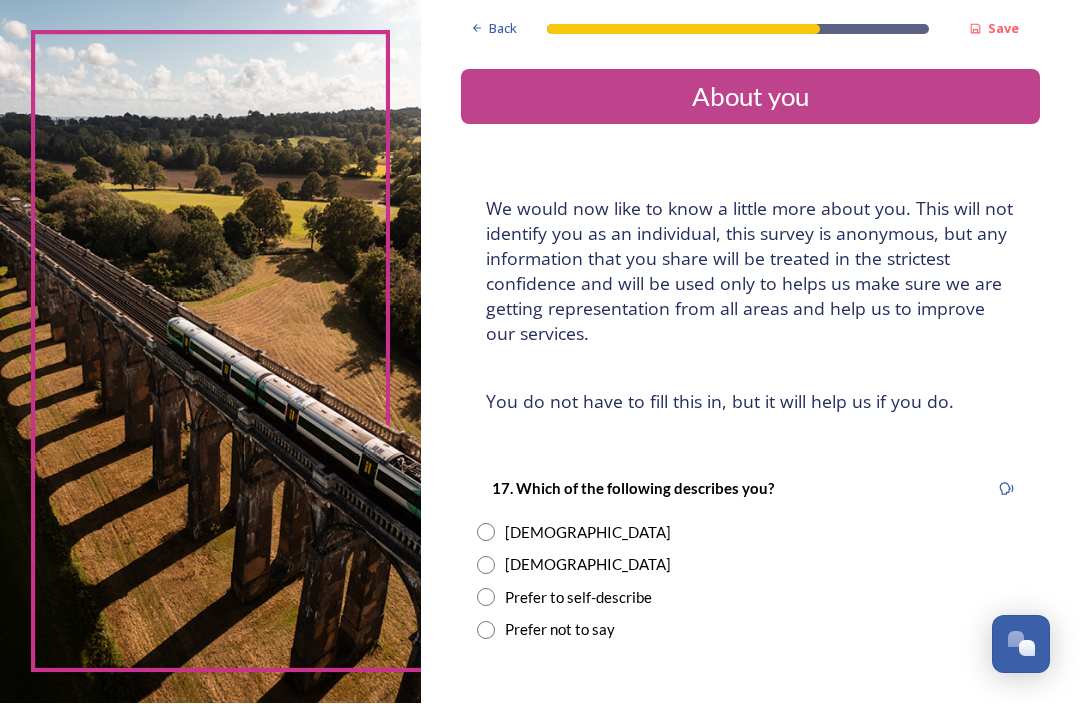 click at bounding box center [486, 533] 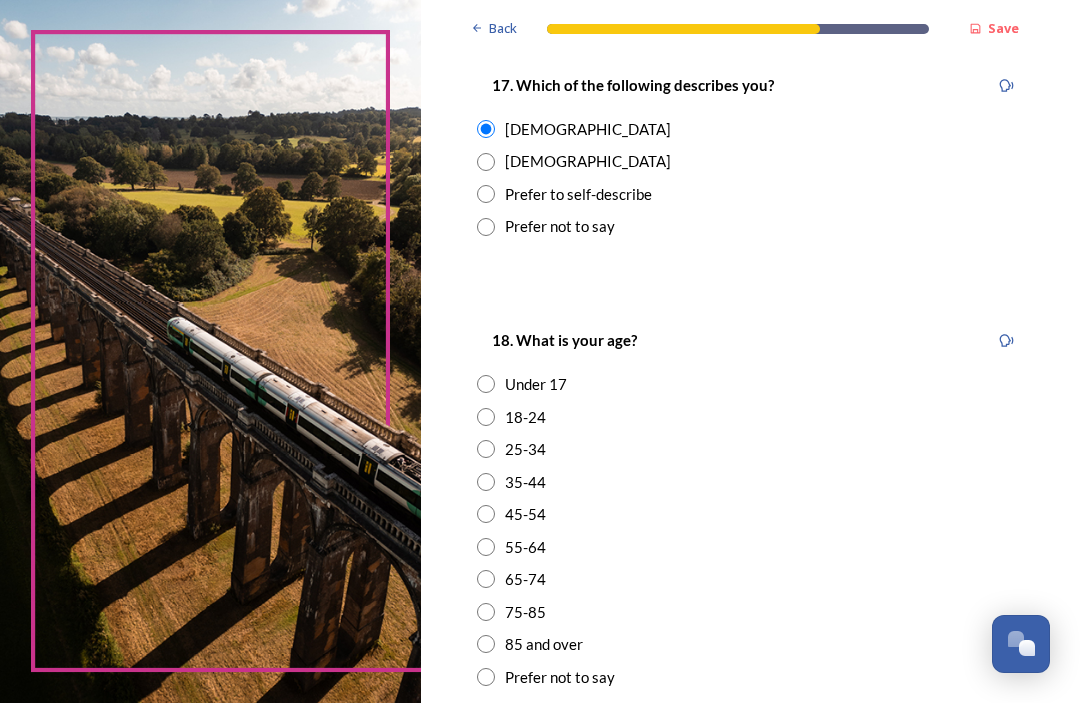 scroll, scrollTop: 404, scrollLeft: 0, axis: vertical 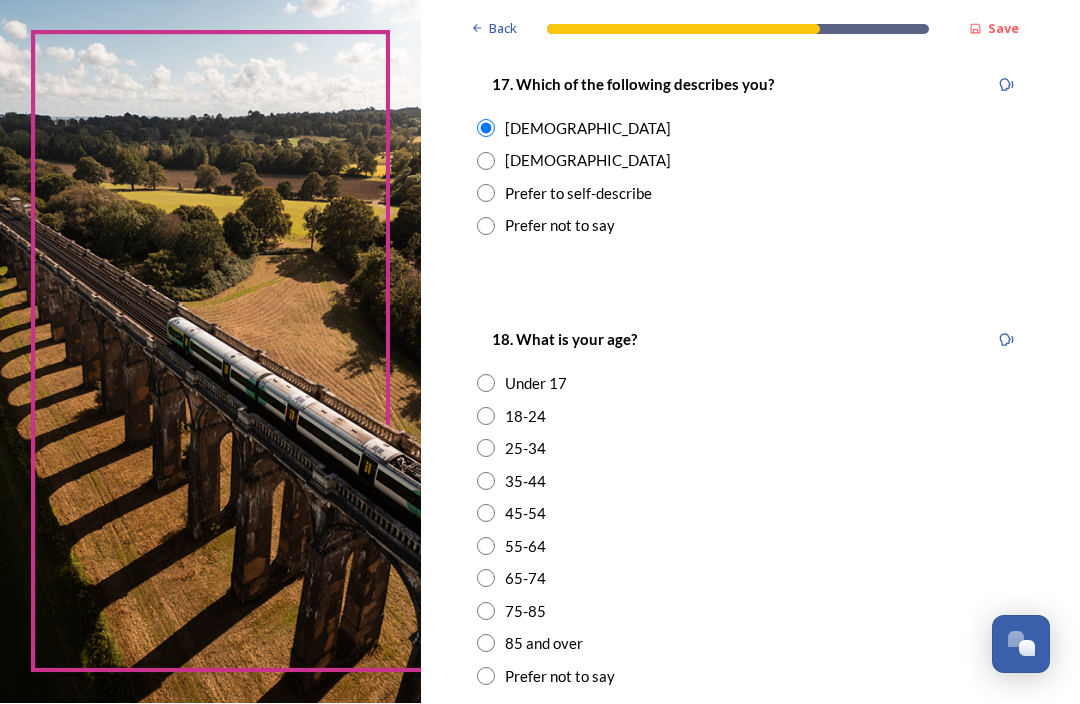 click at bounding box center (486, 612) 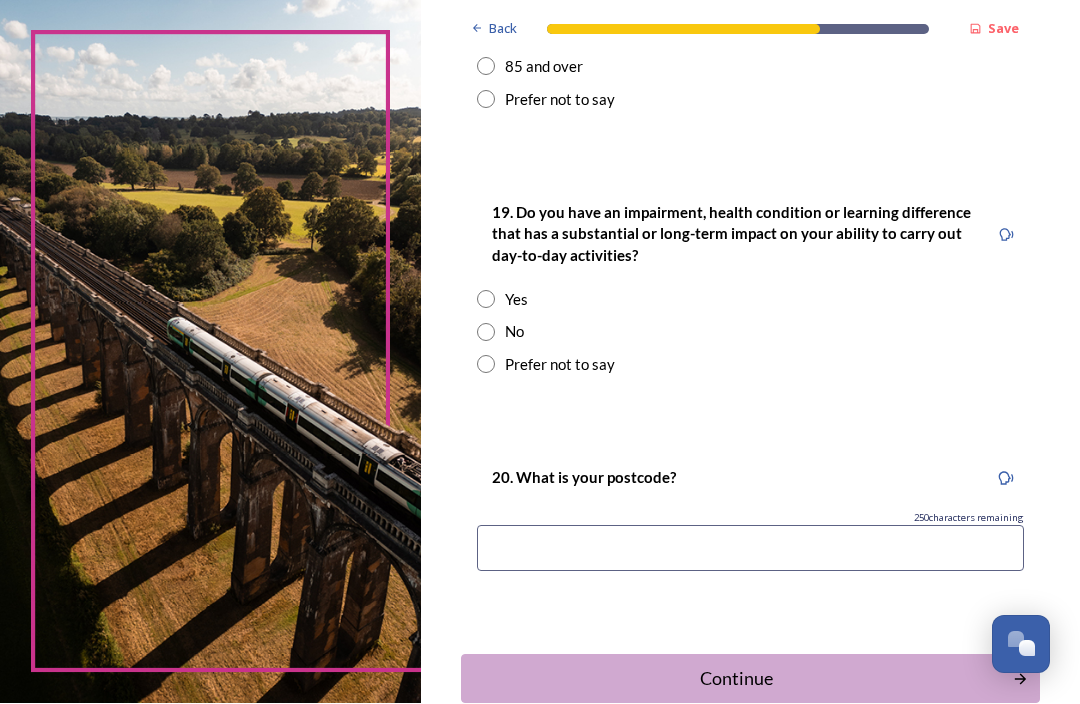 scroll, scrollTop: 981, scrollLeft: 0, axis: vertical 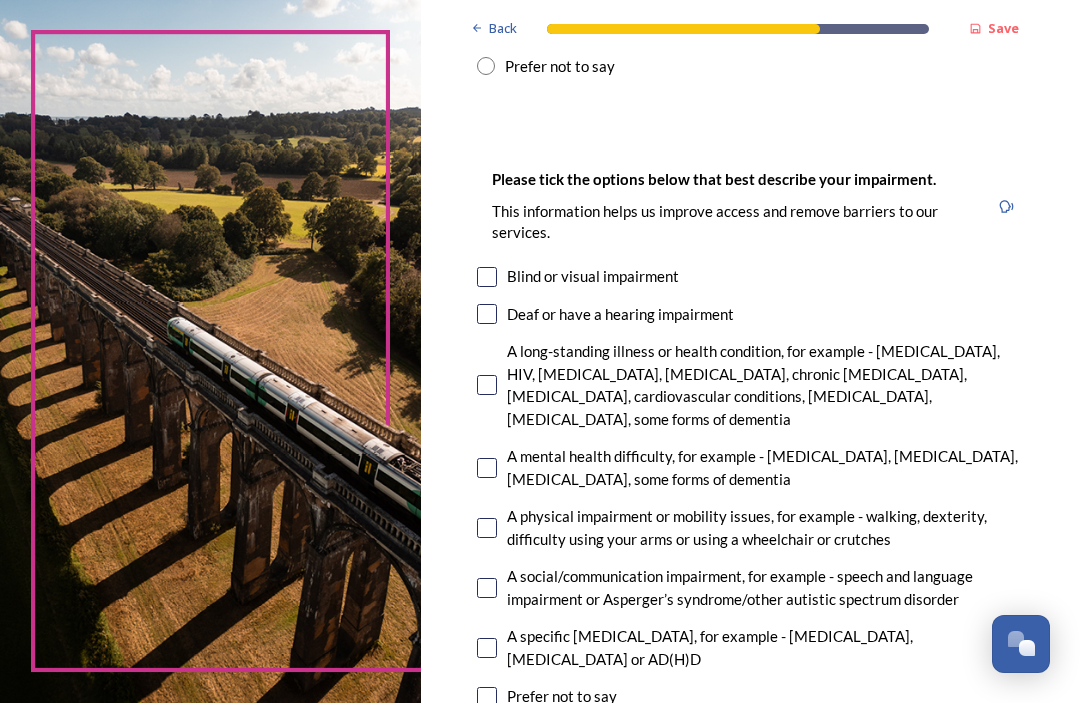 click at bounding box center (487, 386) 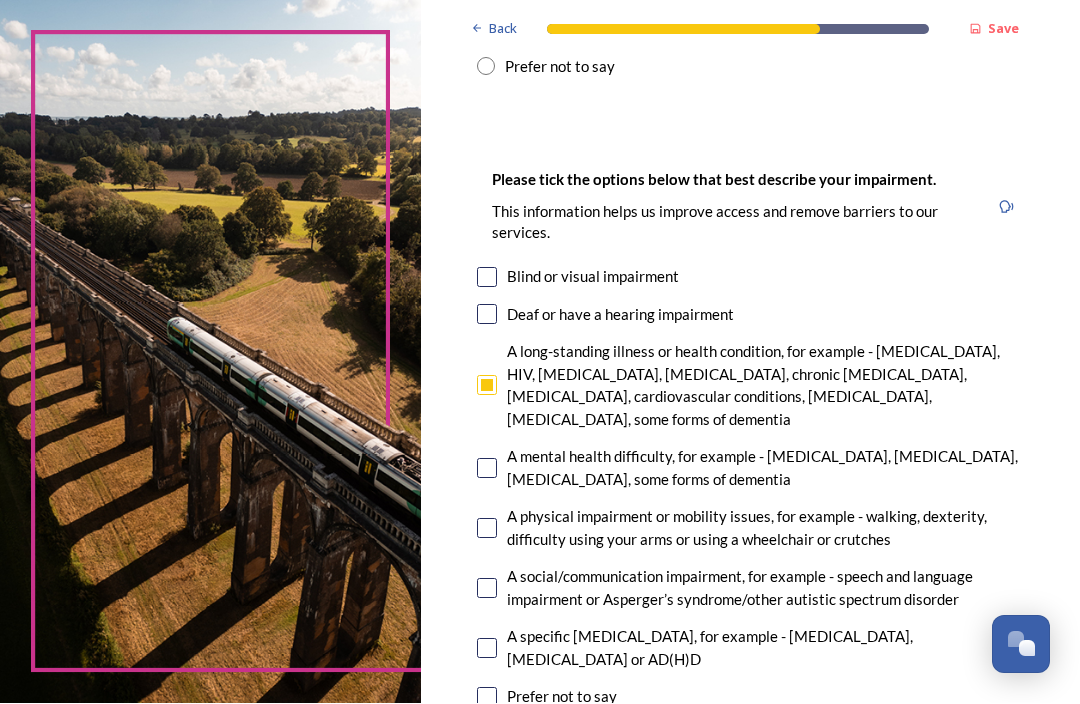 click at bounding box center [487, 529] 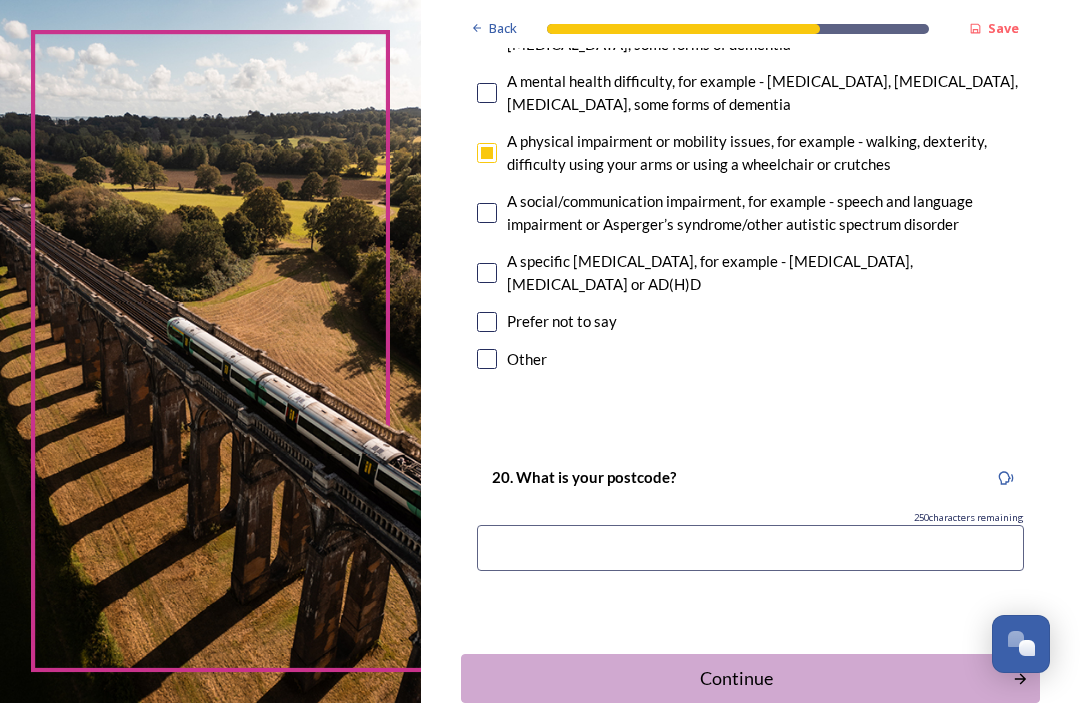 scroll, scrollTop: 1653, scrollLeft: 0, axis: vertical 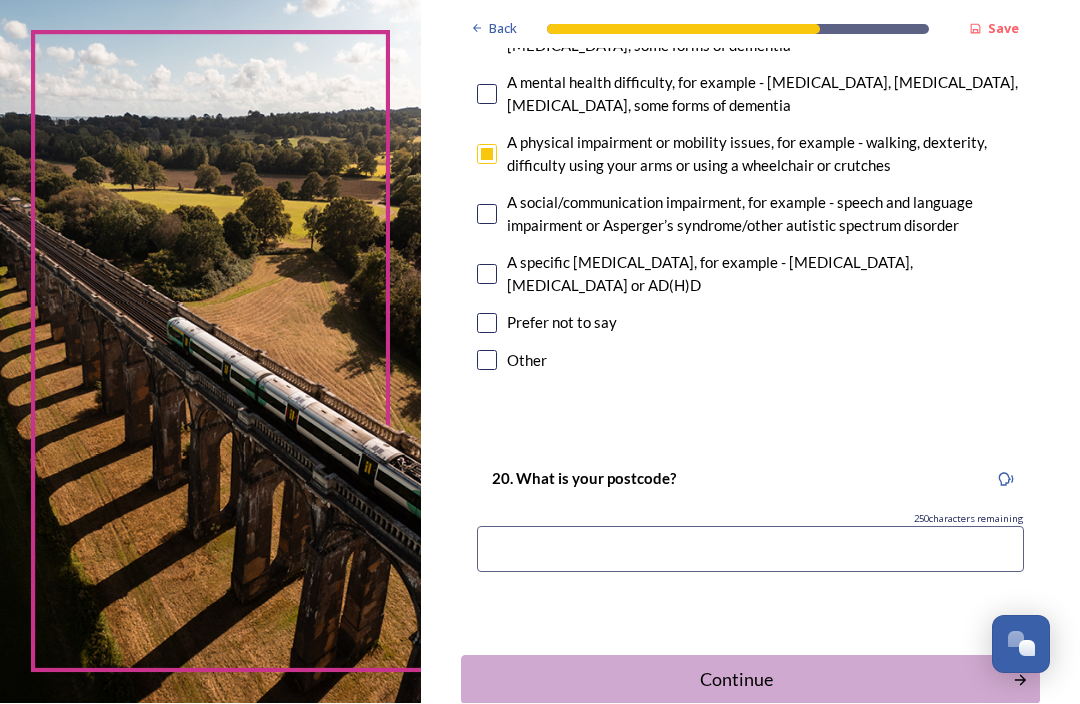 click at bounding box center (750, 550) 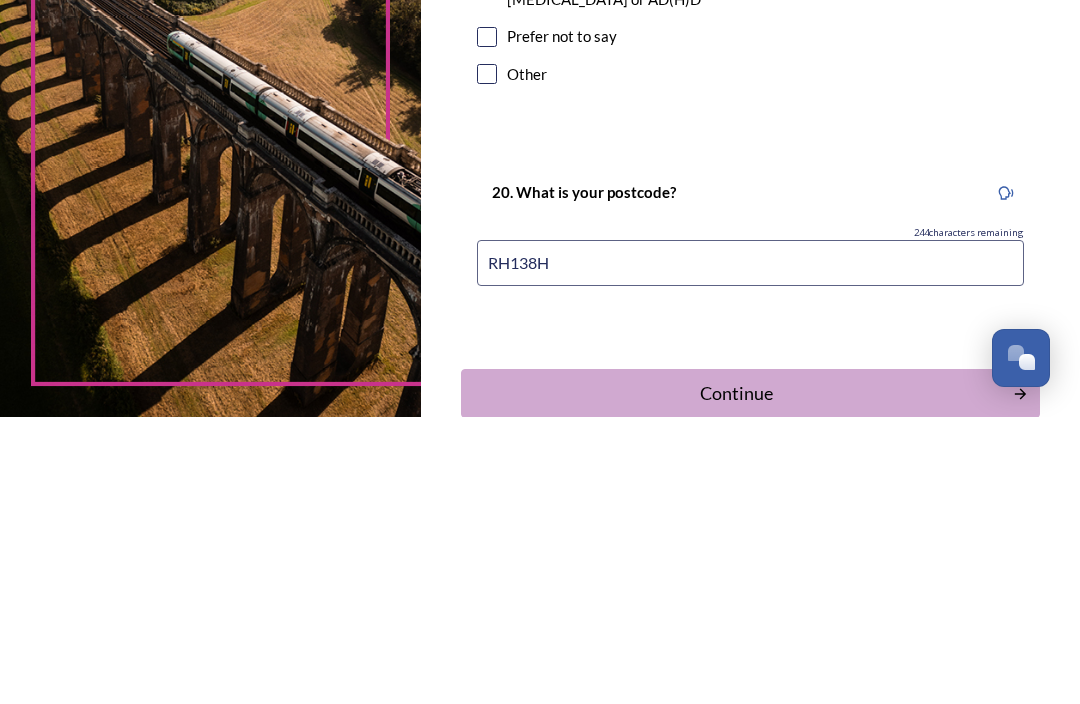 type on "RH138HN" 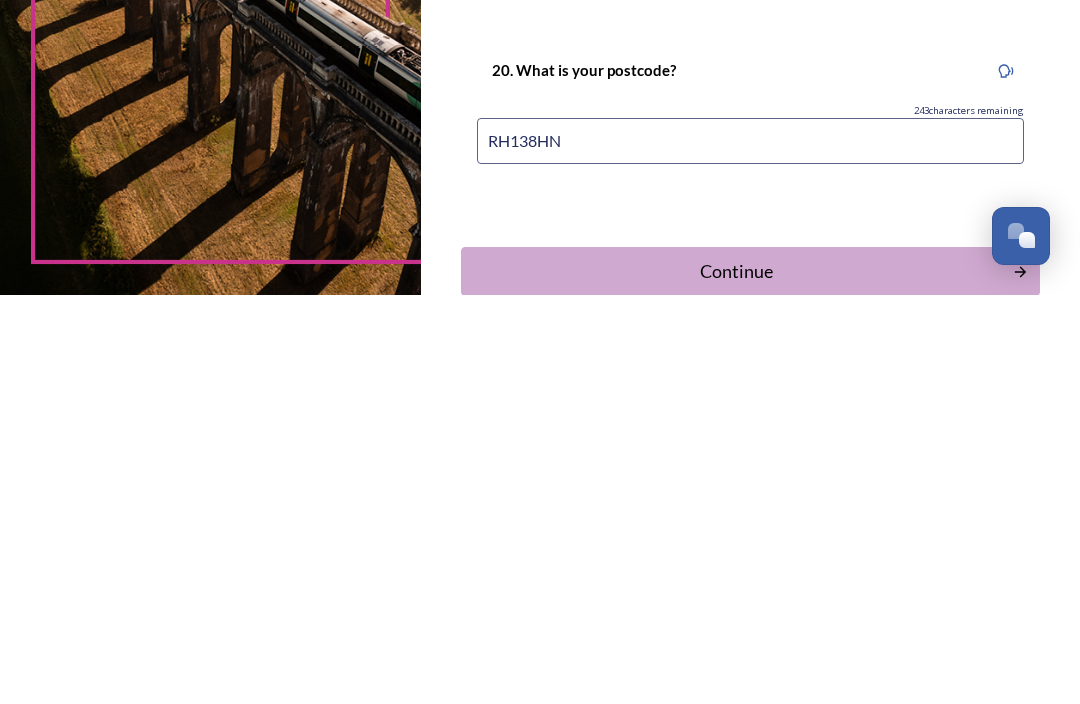 click on "Continue" at bounding box center (750, 680) 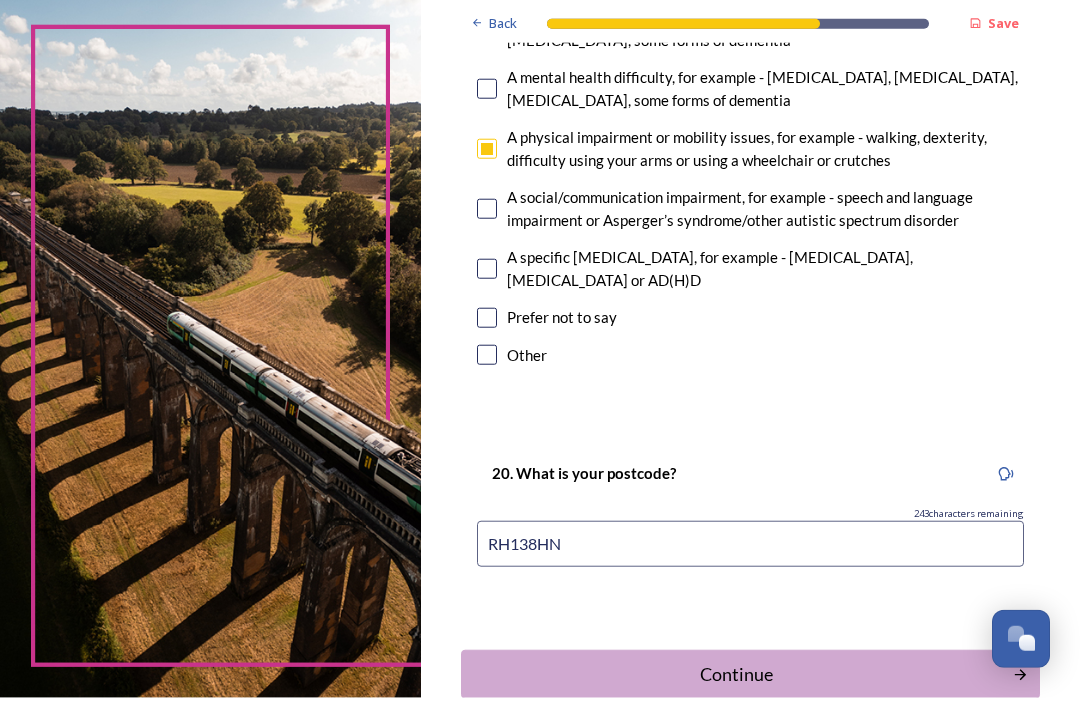 scroll, scrollTop: 0, scrollLeft: 0, axis: both 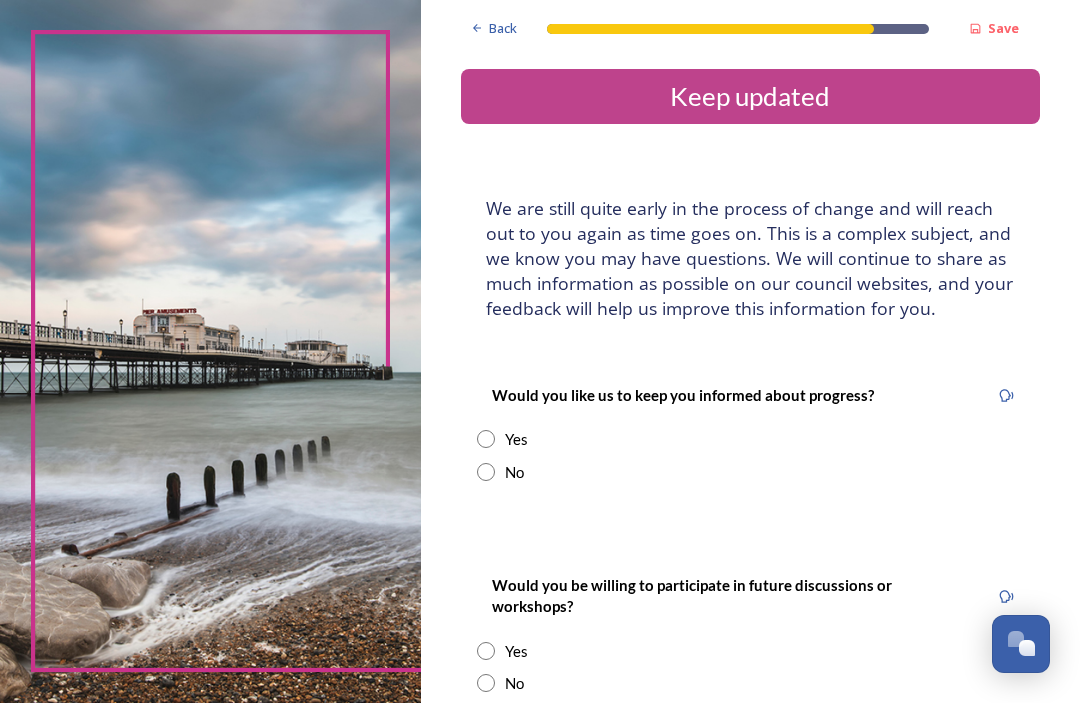 click at bounding box center [486, 440] 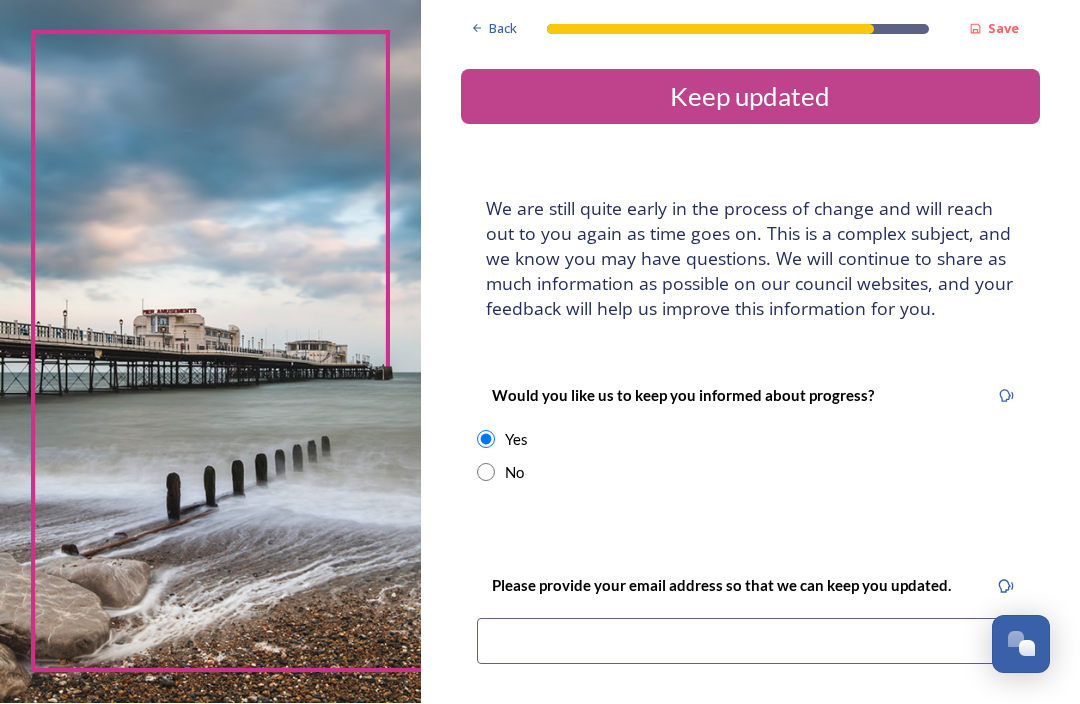 click at bounding box center (750, 642) 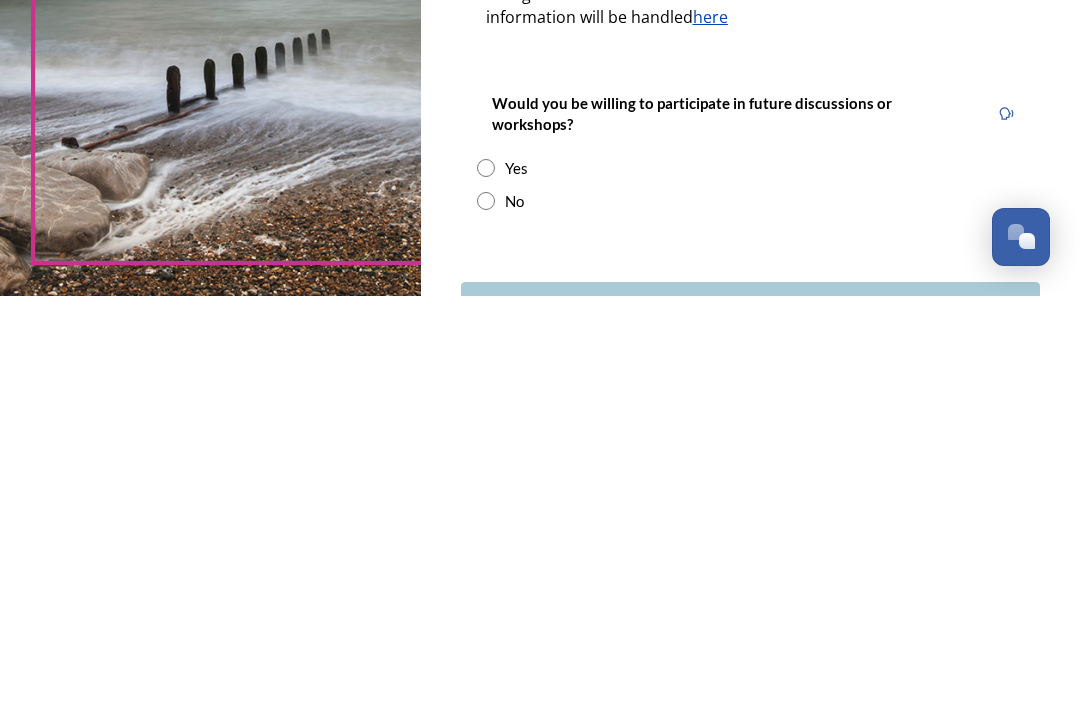 scroll, scrollTop: 427, scrollLeft: 0, axis: vertical 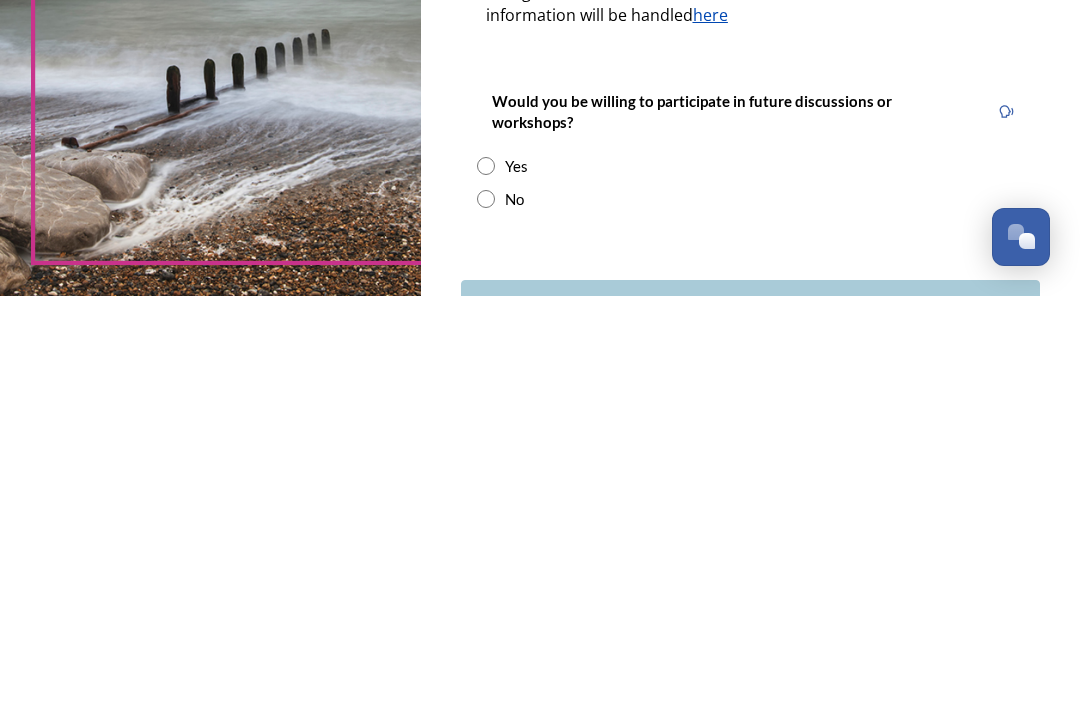 type on "[EMAIL_ADDRESS][DOMAIN_NAME]" 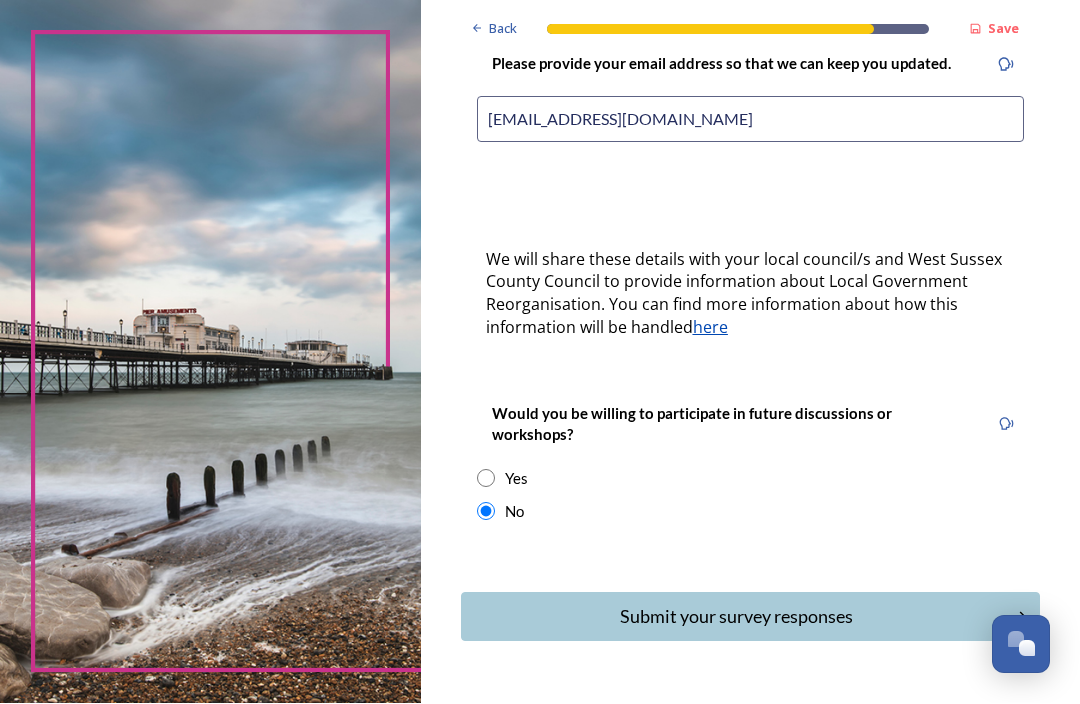 scroll, scrollTop: 521, scrollLeft: 0, axis: vertical 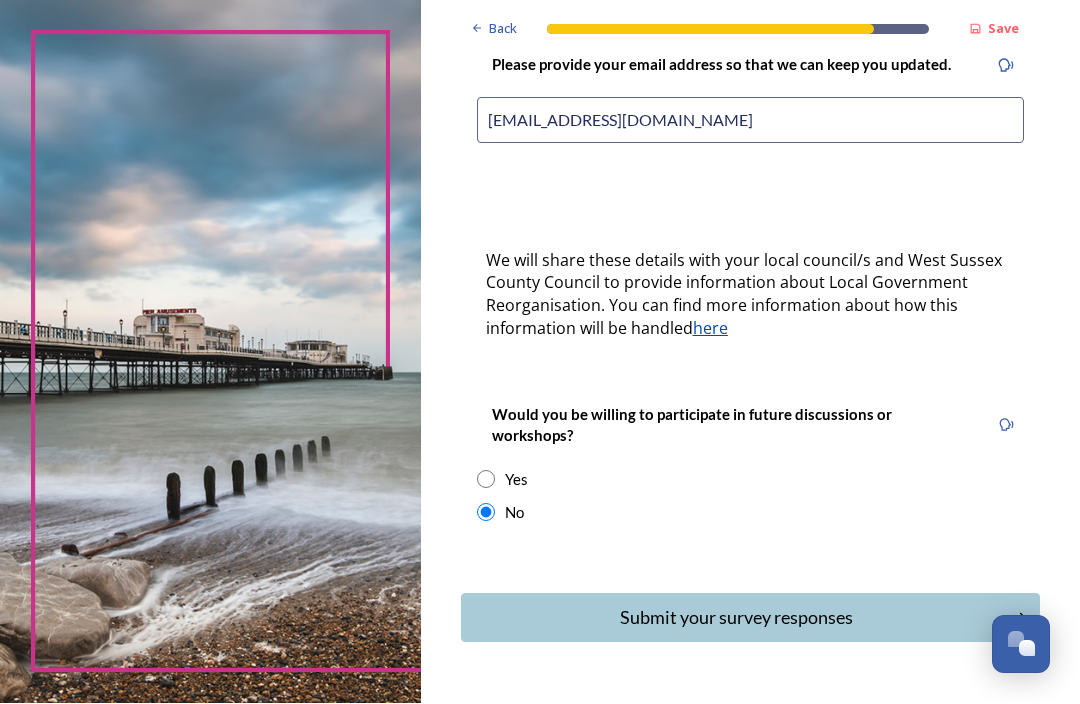 click on "Submit your survey responses" at bounding box center [737, 618] 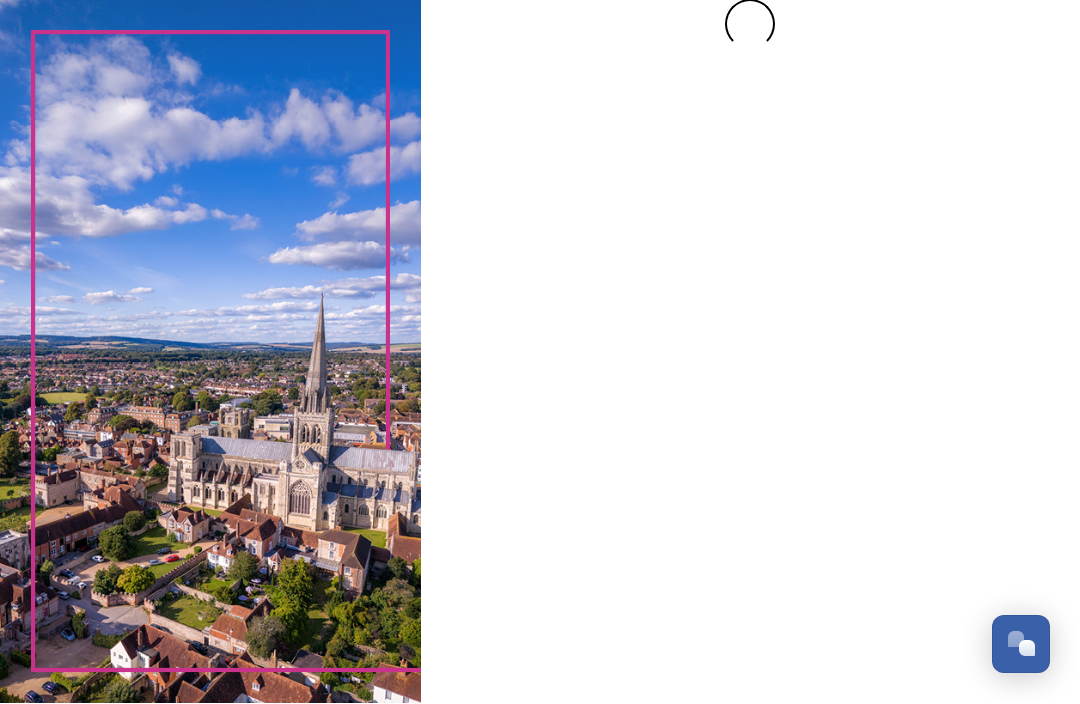 scroll, scrollTop: 0, scrollLeft: 0, axis: both 